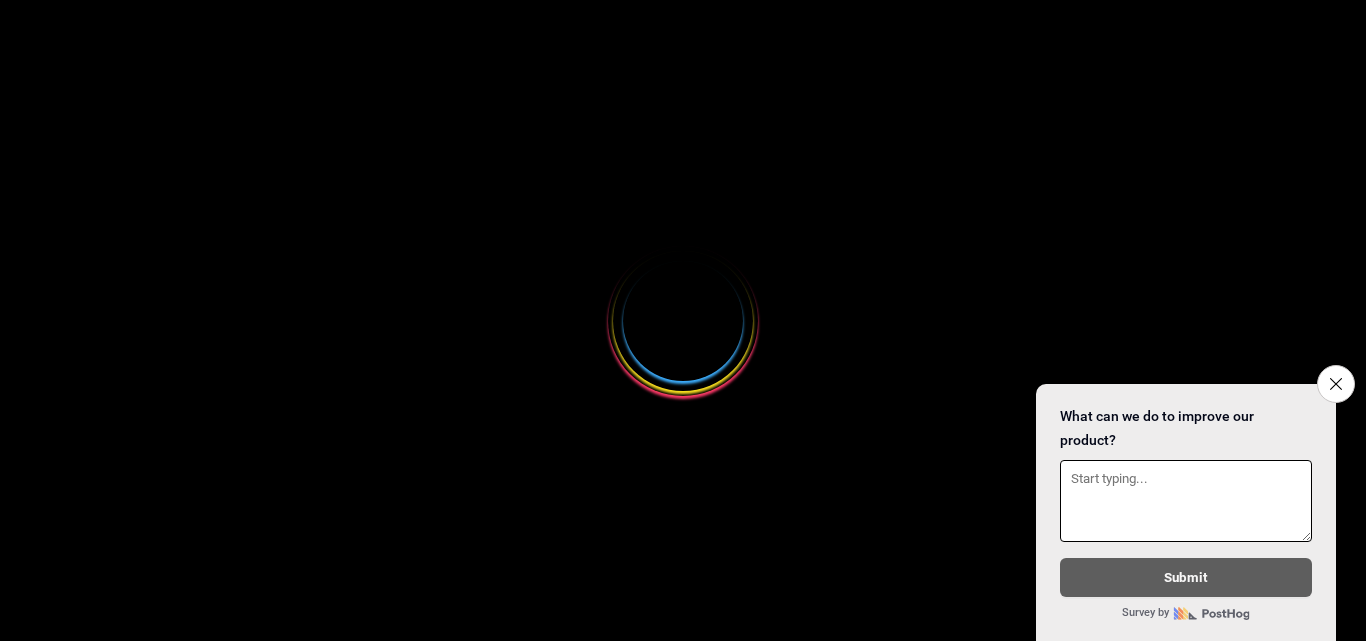 scroll, scrollTop: 0, scrollLeft: 0, axis: both 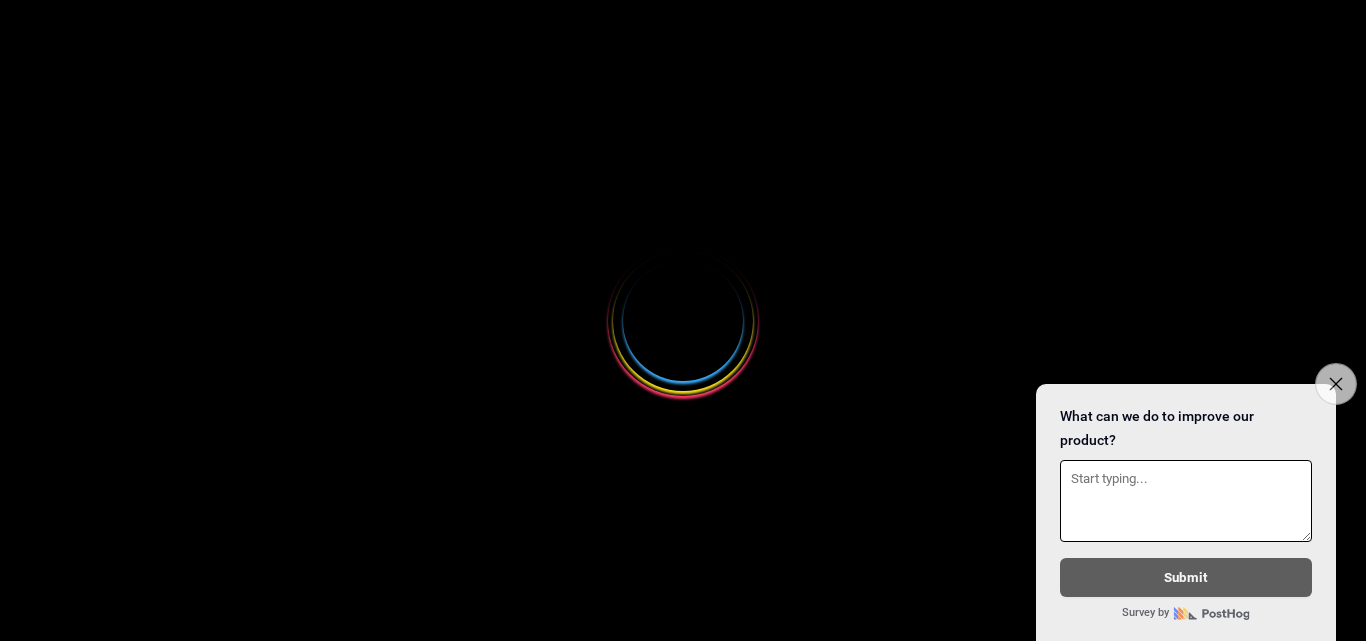 click on "Close survey" 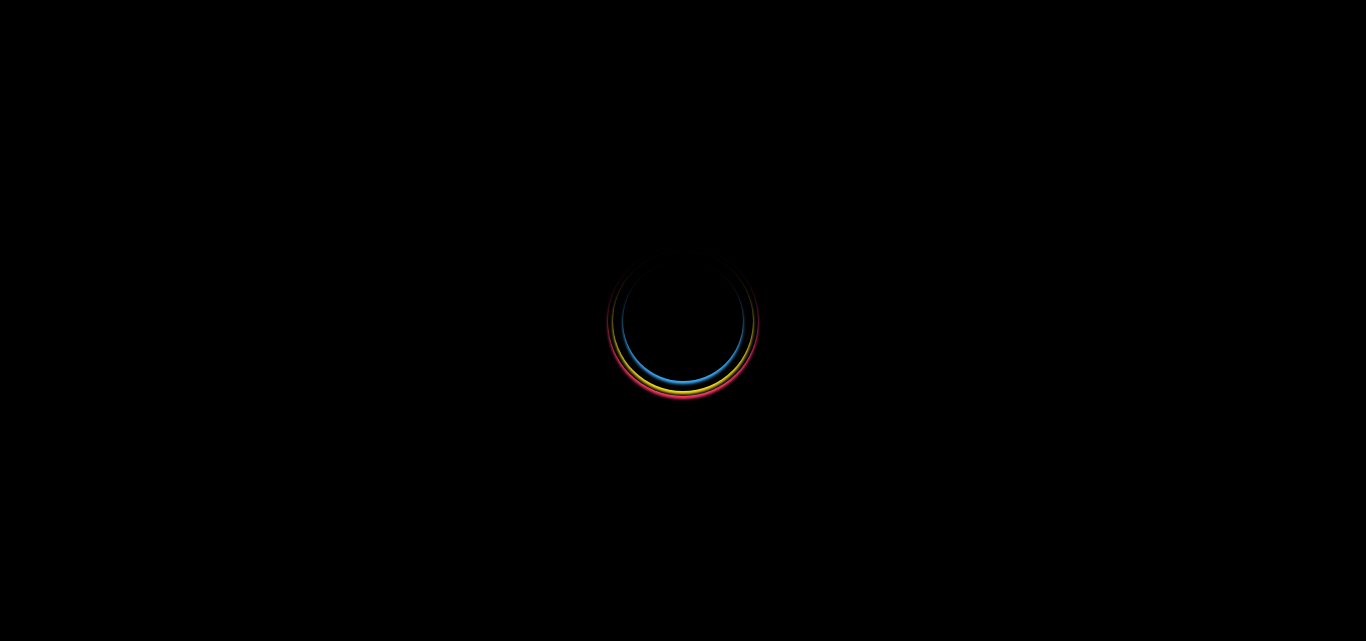 select 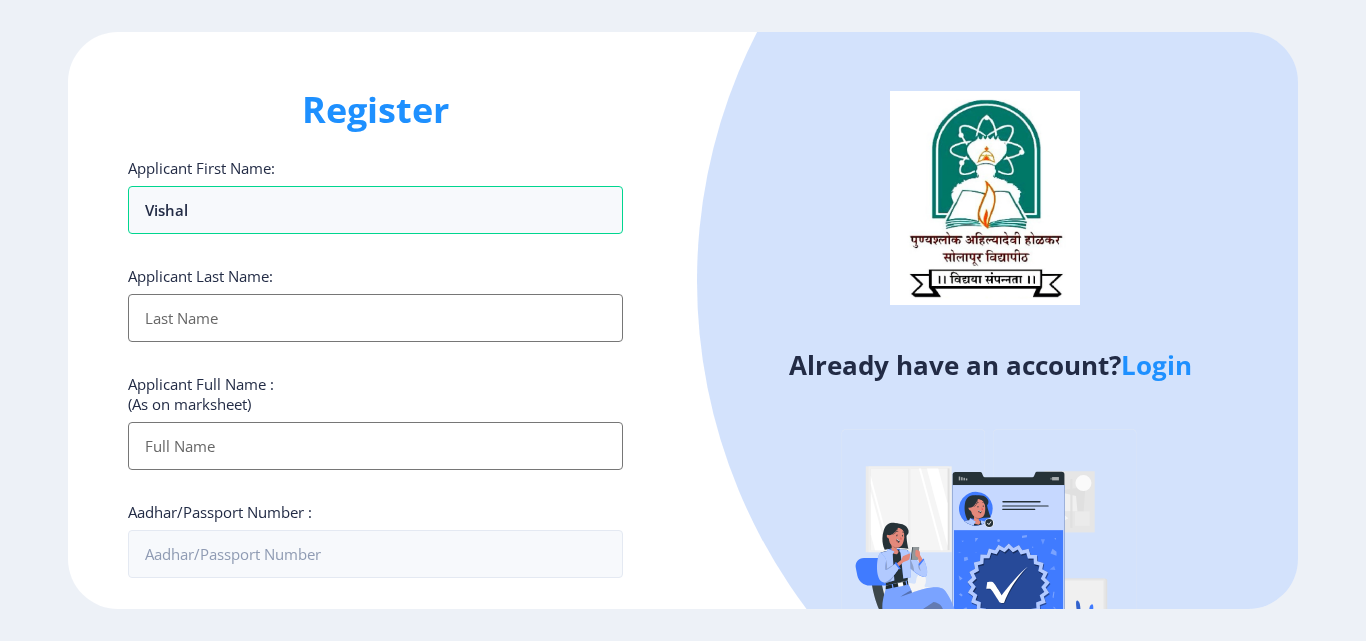 type on "vishal" 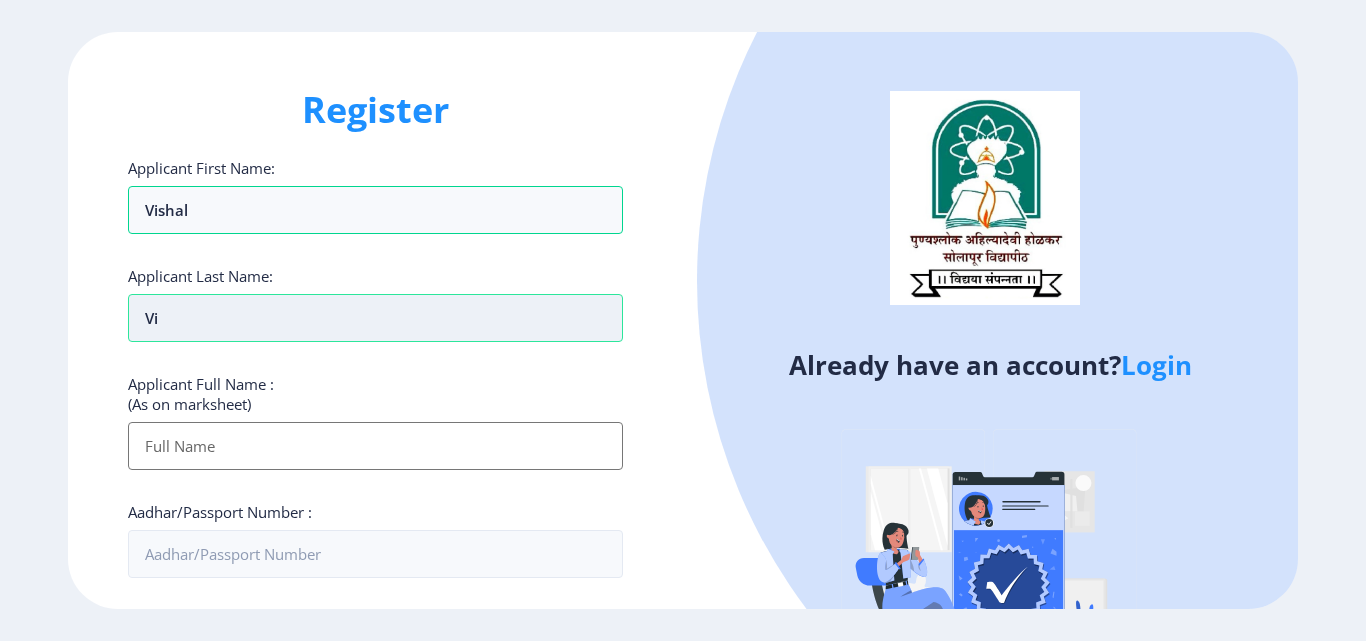 type on "v" 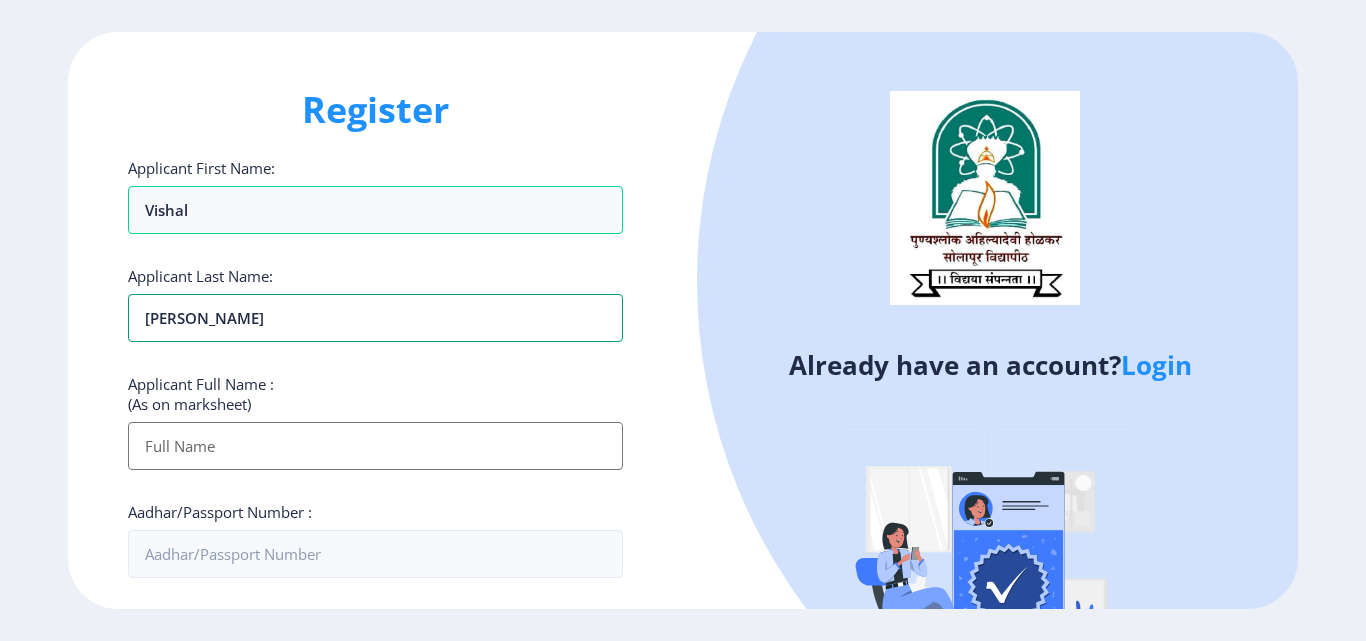 type on "[PERSON_NAME]" 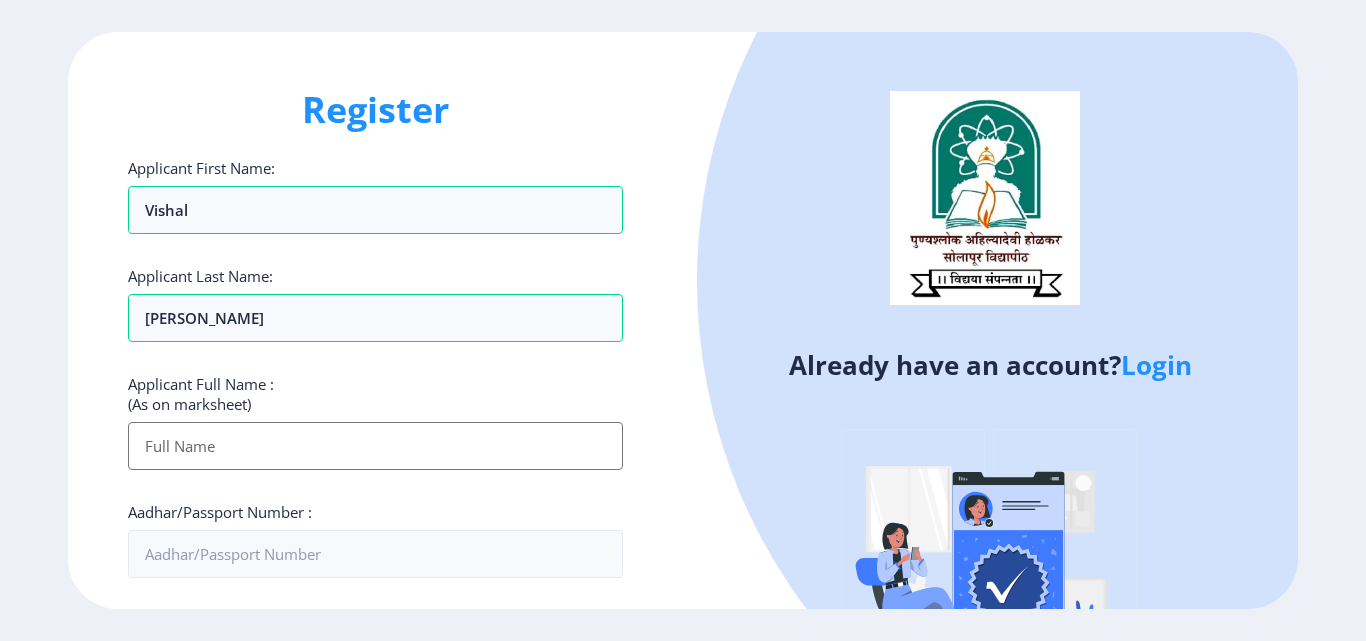 click on "Applicant First Name:" at bounding box center (375, 446) 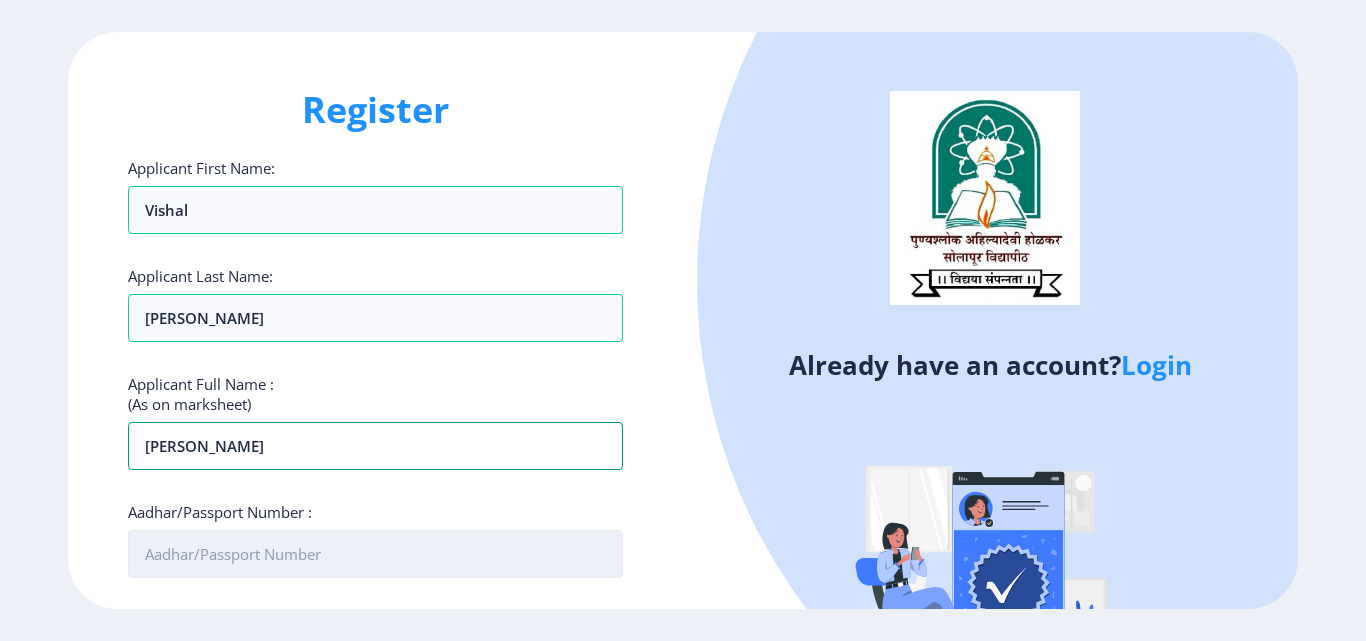 type on "[PERSON_NAME]" 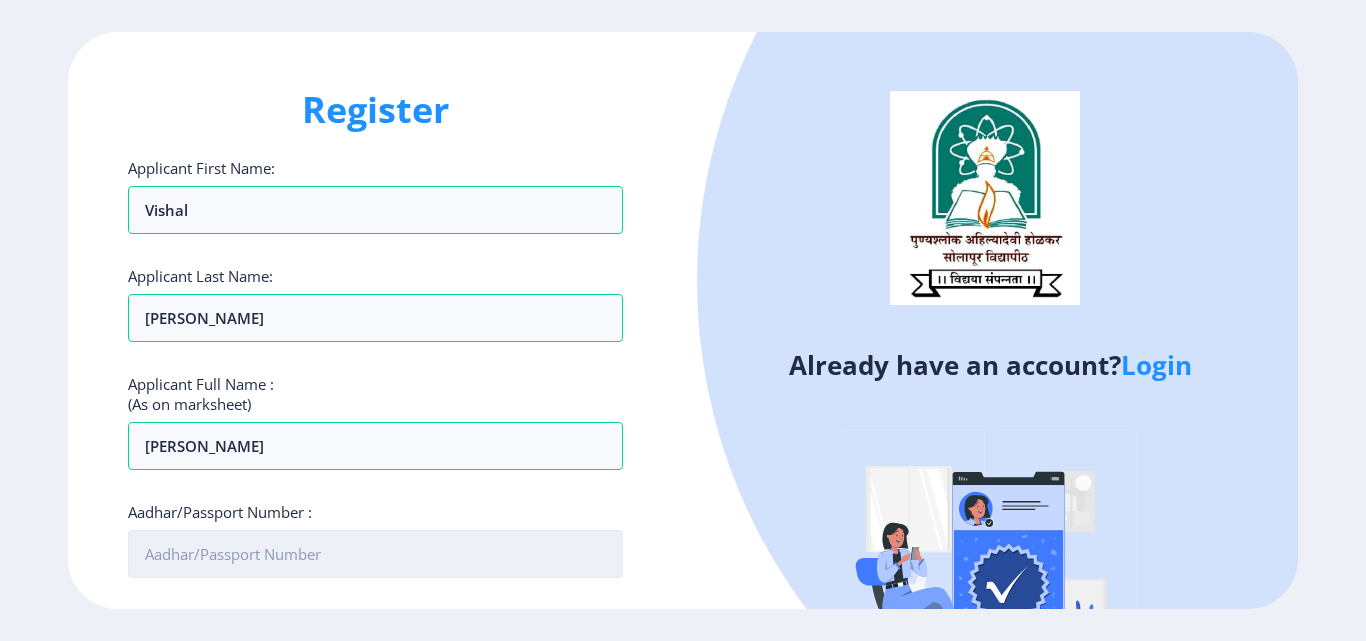 click on "Aadhar/Passport Number :" at bounding box center [375, 554] 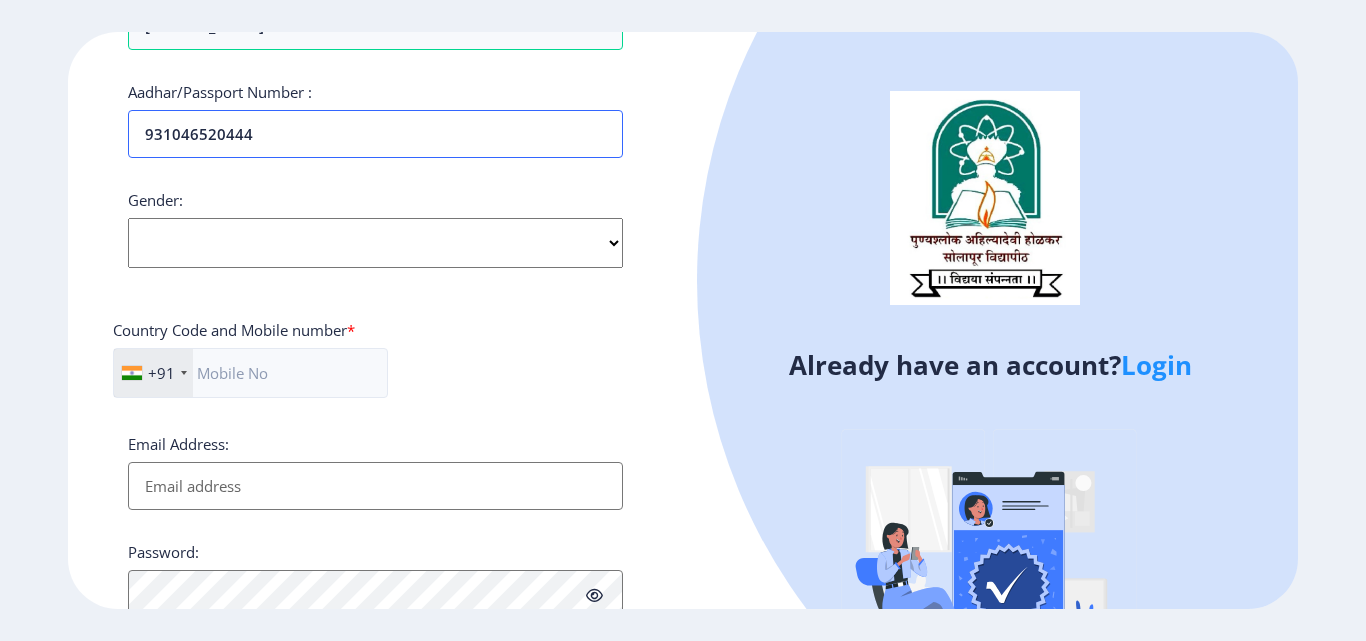 scroll, scrollTop: 422, scrollLeft: 0, axis: vertical 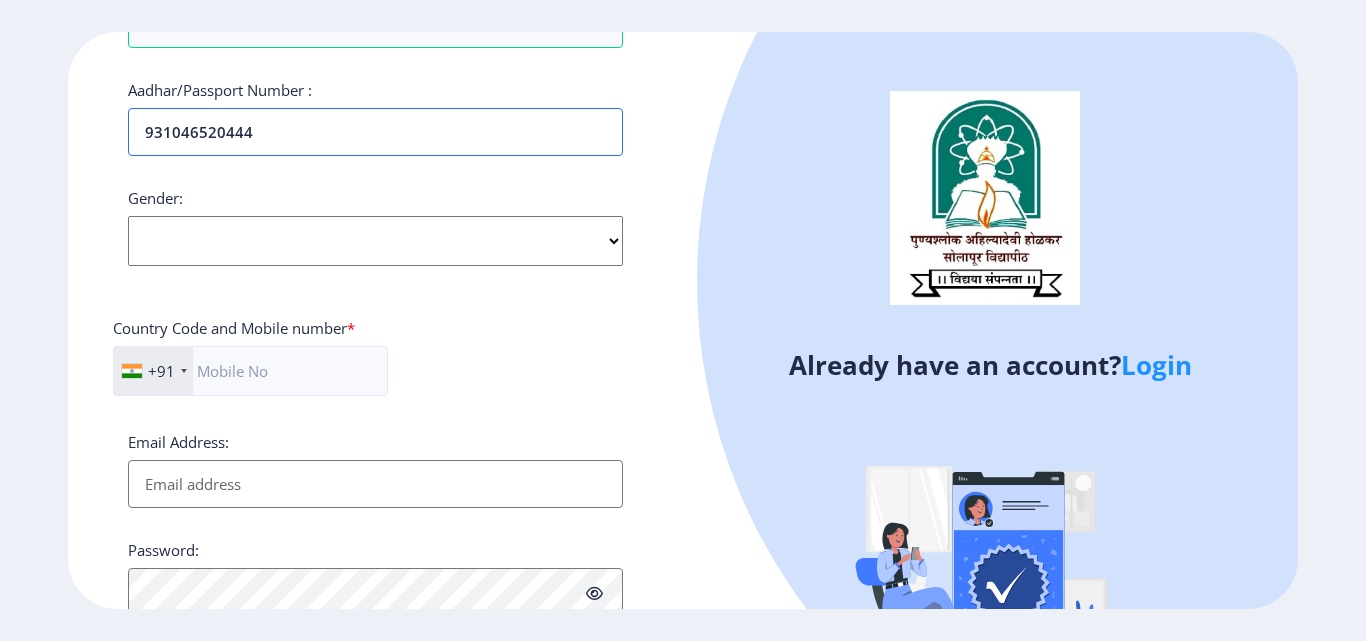 type on "931046520444" 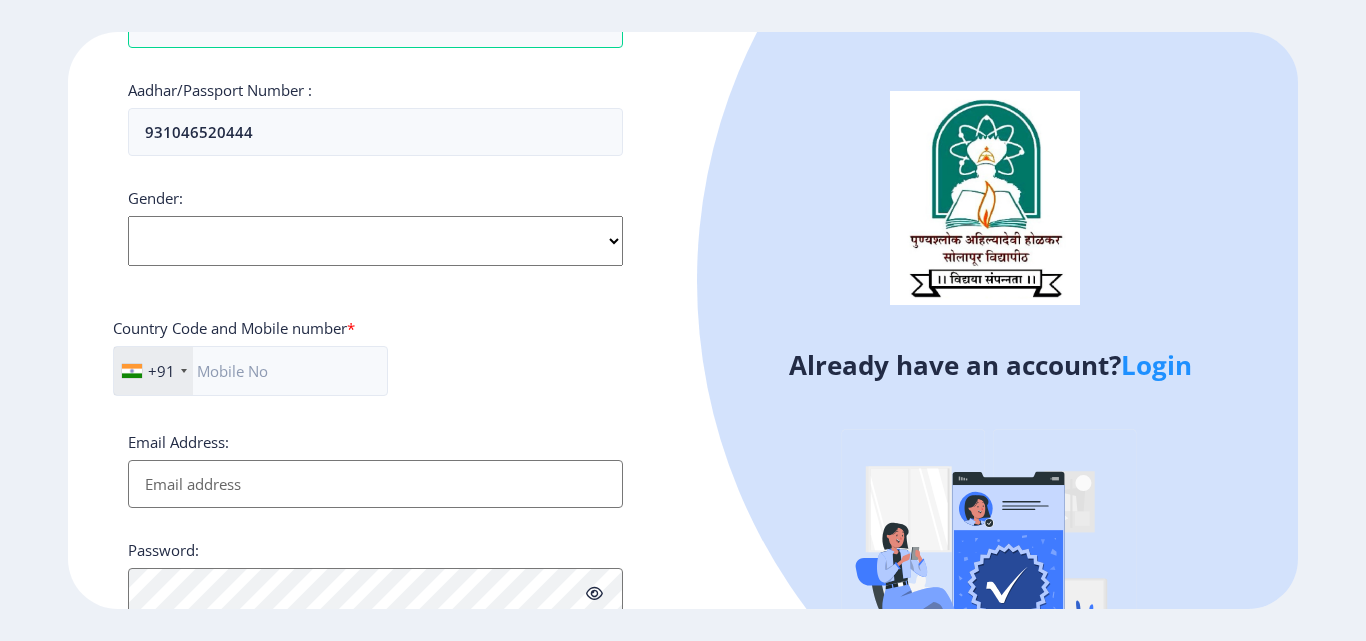 click on "Select Gender [DEMOGRAPHIC_DATA] [DEMOGRAPHIC_DATA] Other" 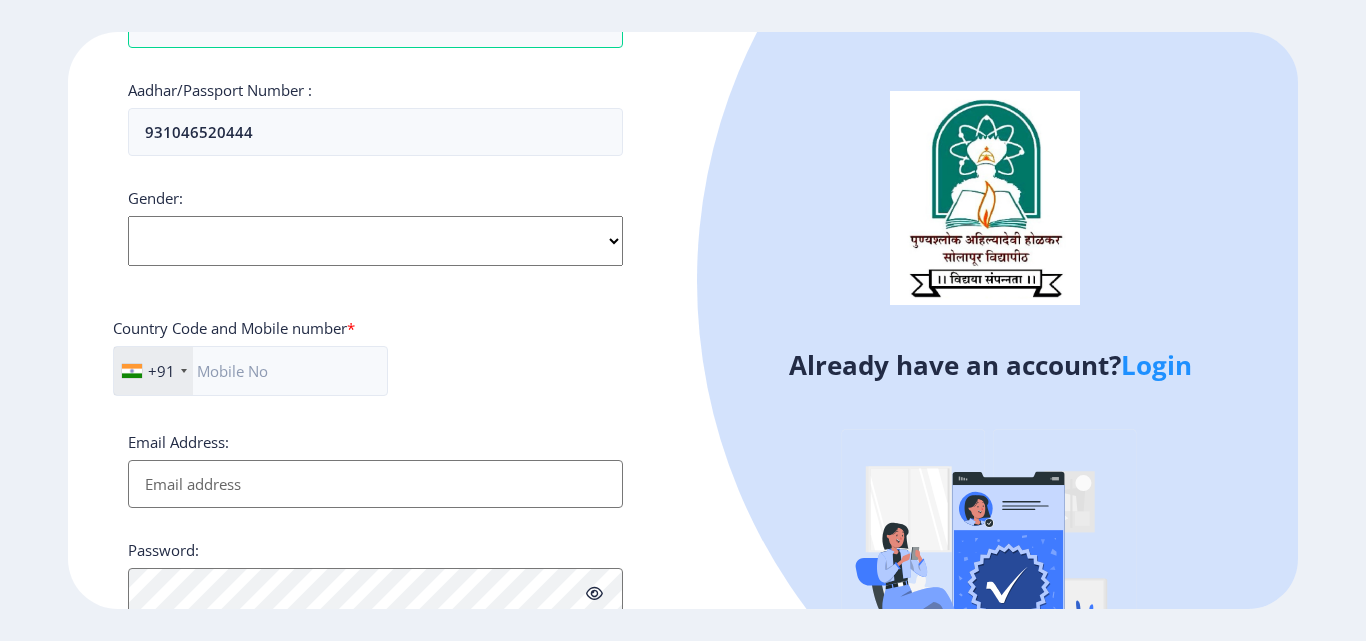 select on "[DEMOGRAPHIC_DATA]" 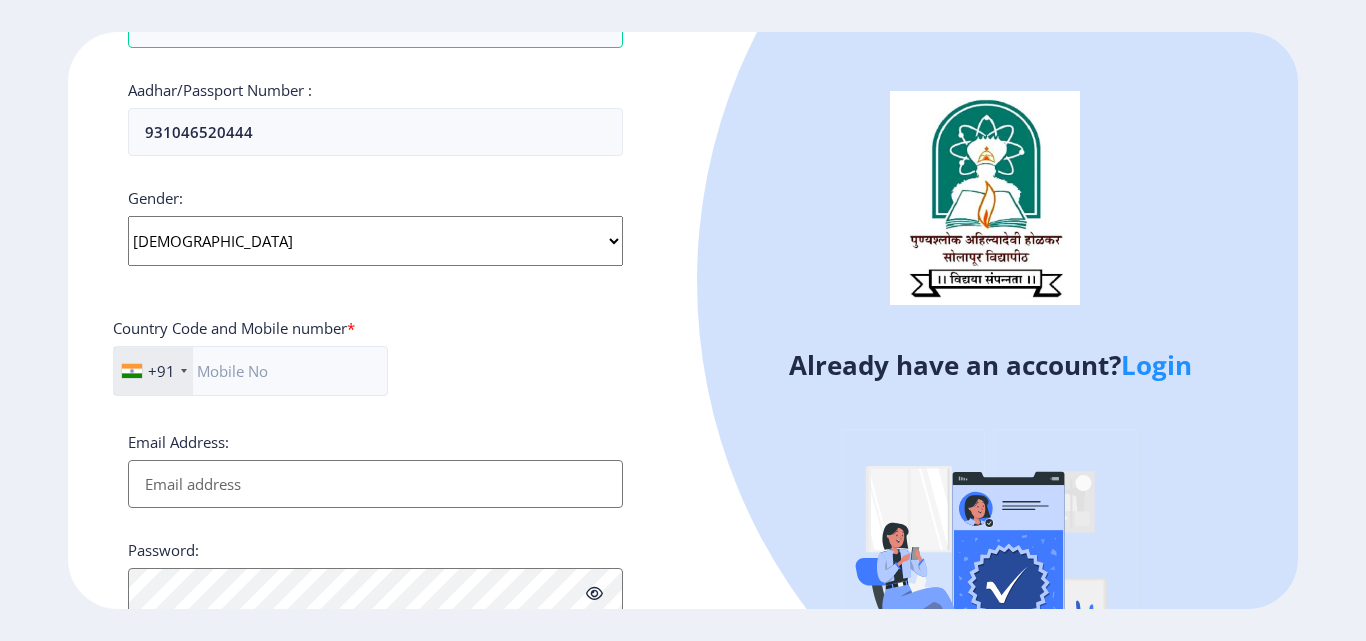 click on "Select Gender [DEMOGRAPHIC_DATA] [DEMOGRAPHIC_DATA] Other" 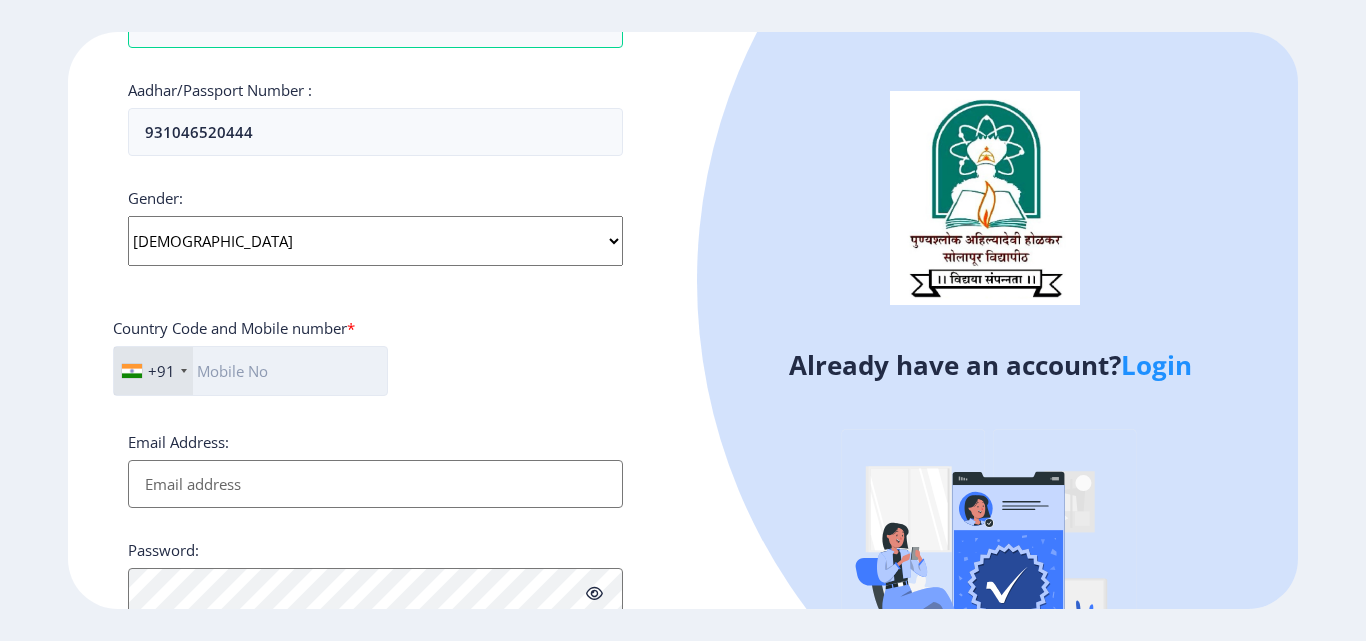 click 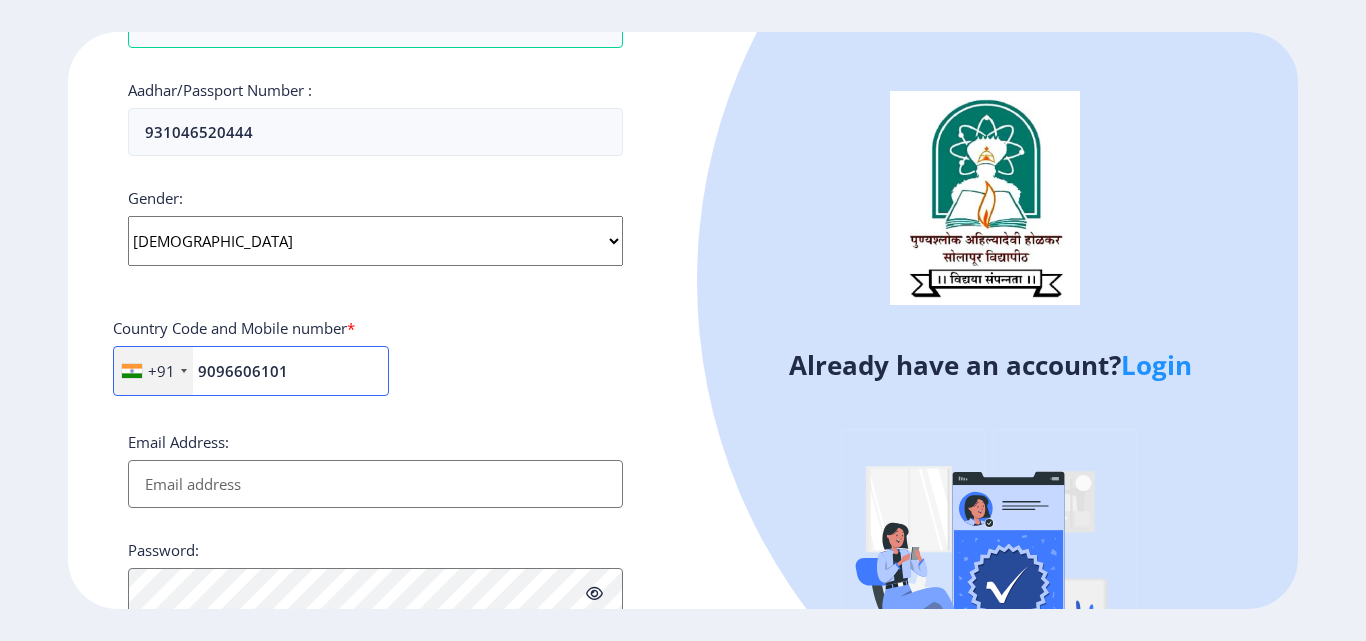 type on "9096606101" 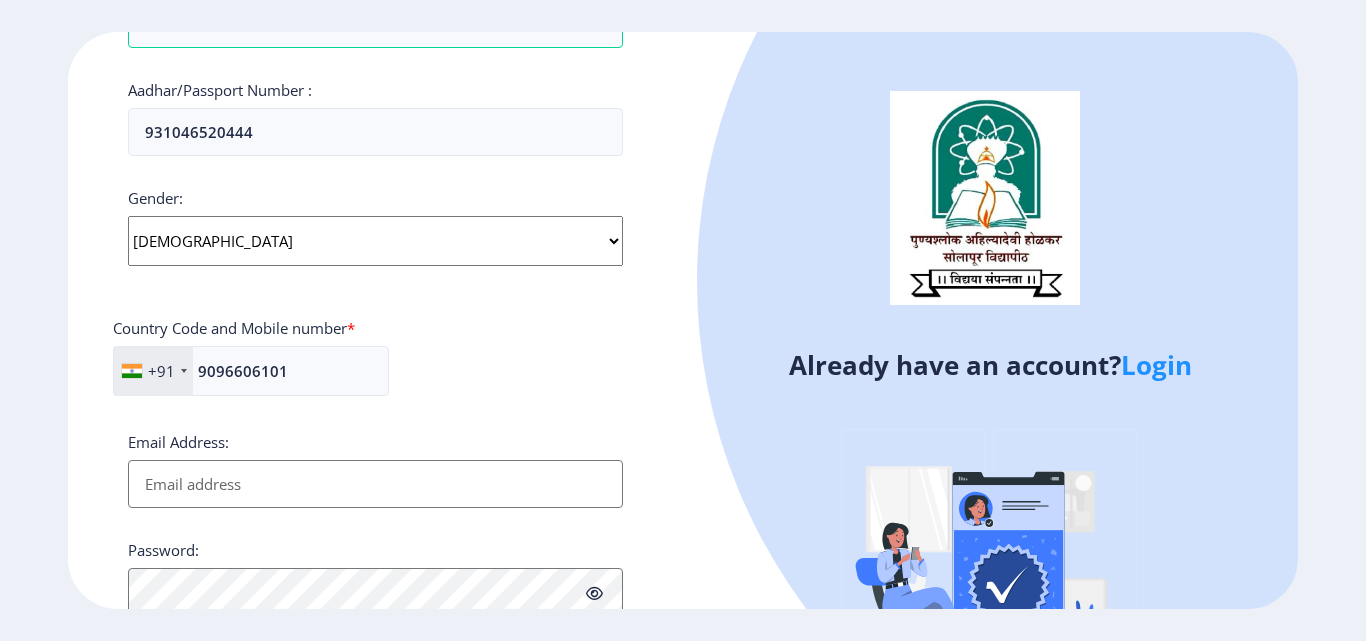 click on "Email Address:" at bounding box center [375, 484] 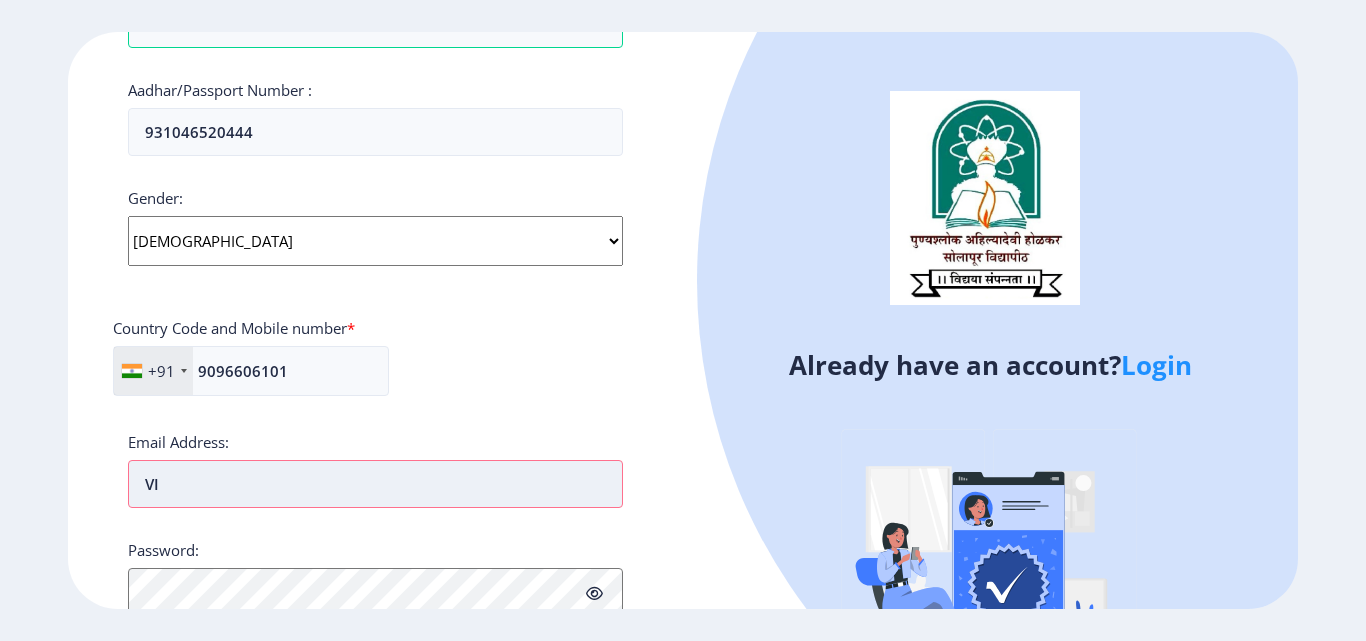type on "V" 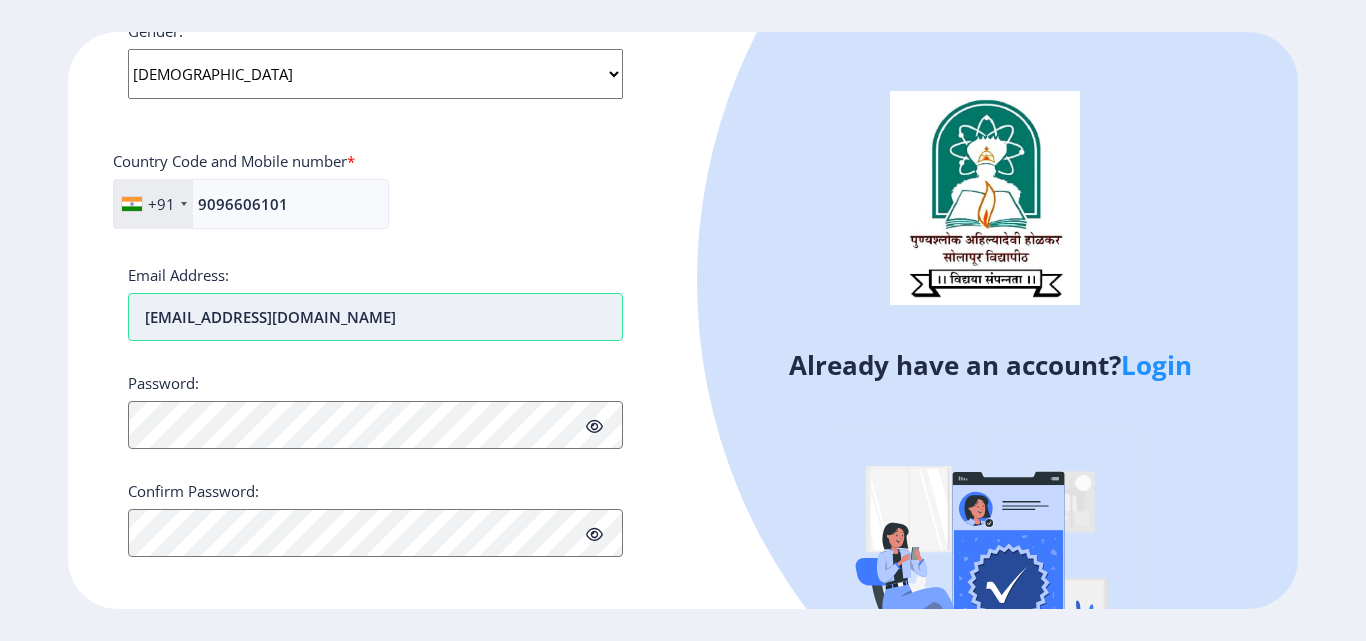 scroll, scrollTop: 599, scrollLeft: 0, axis: vertical 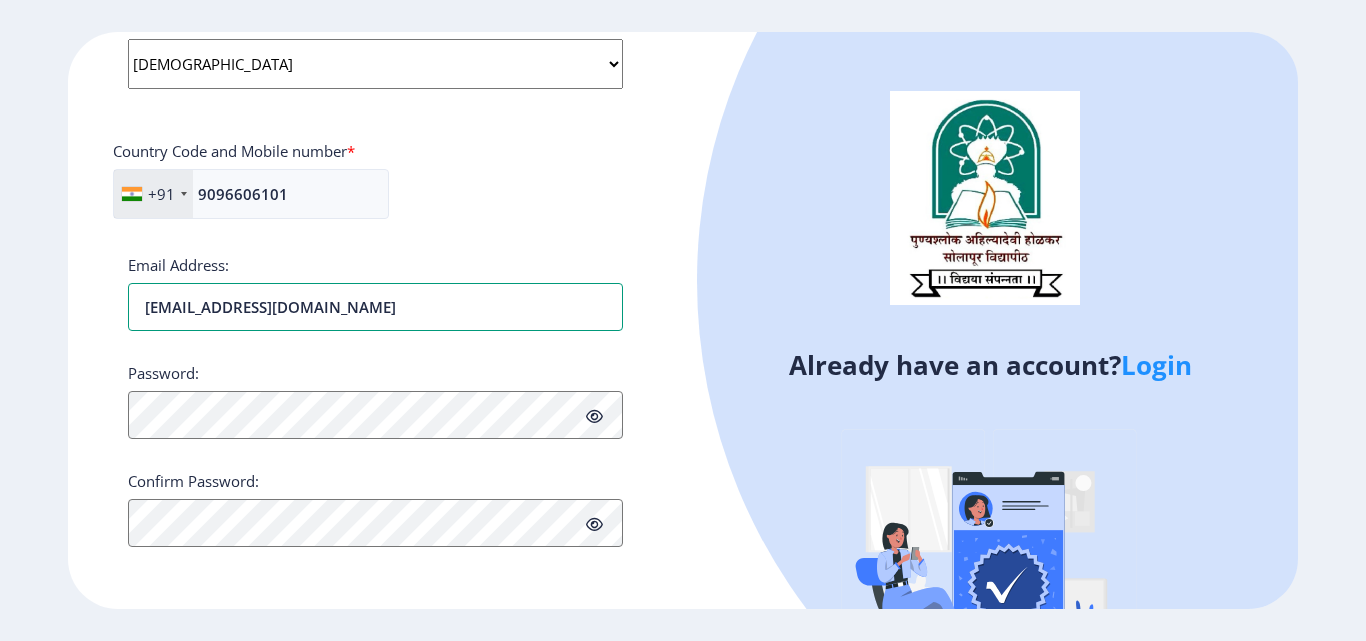 type on "[EMAIL_ADDRESS][DOMAIN_NAME]" 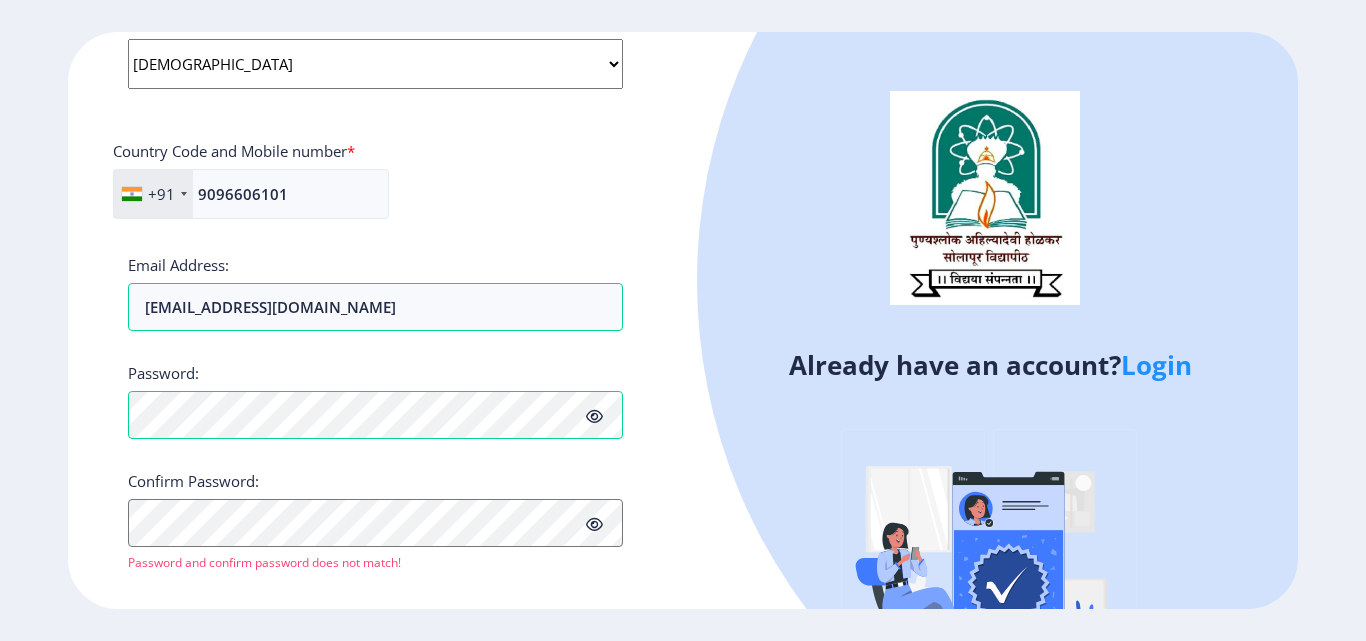 click 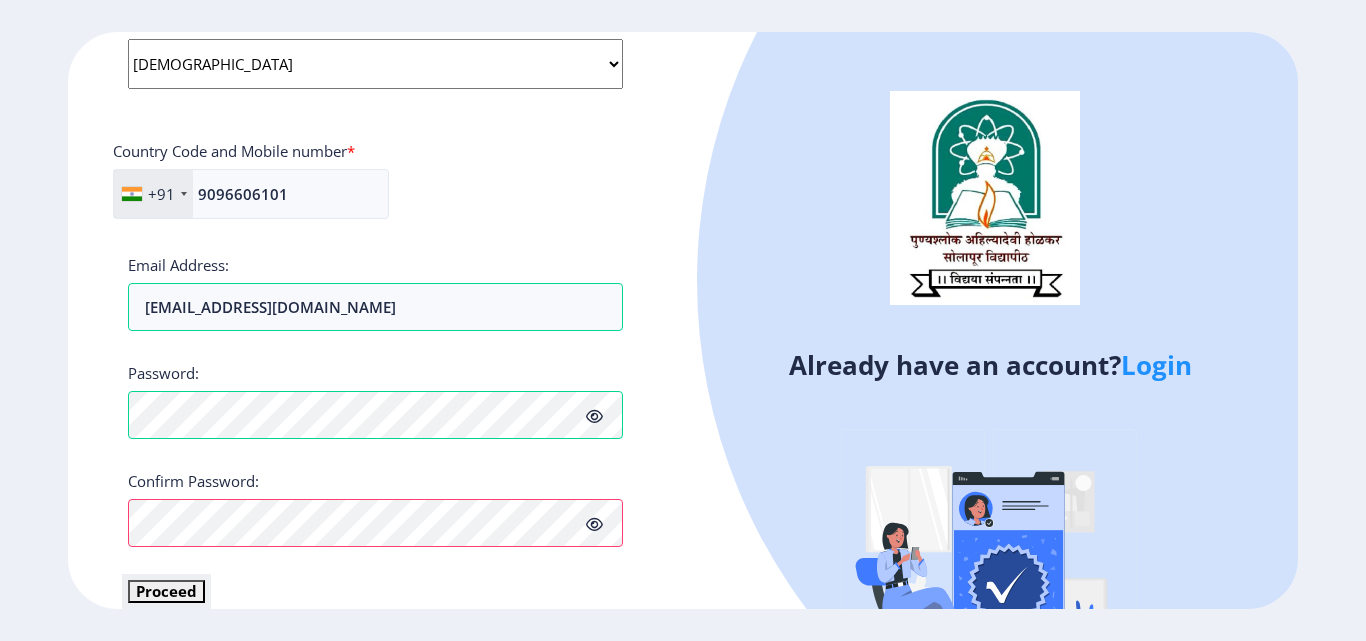 click on "Proceed" 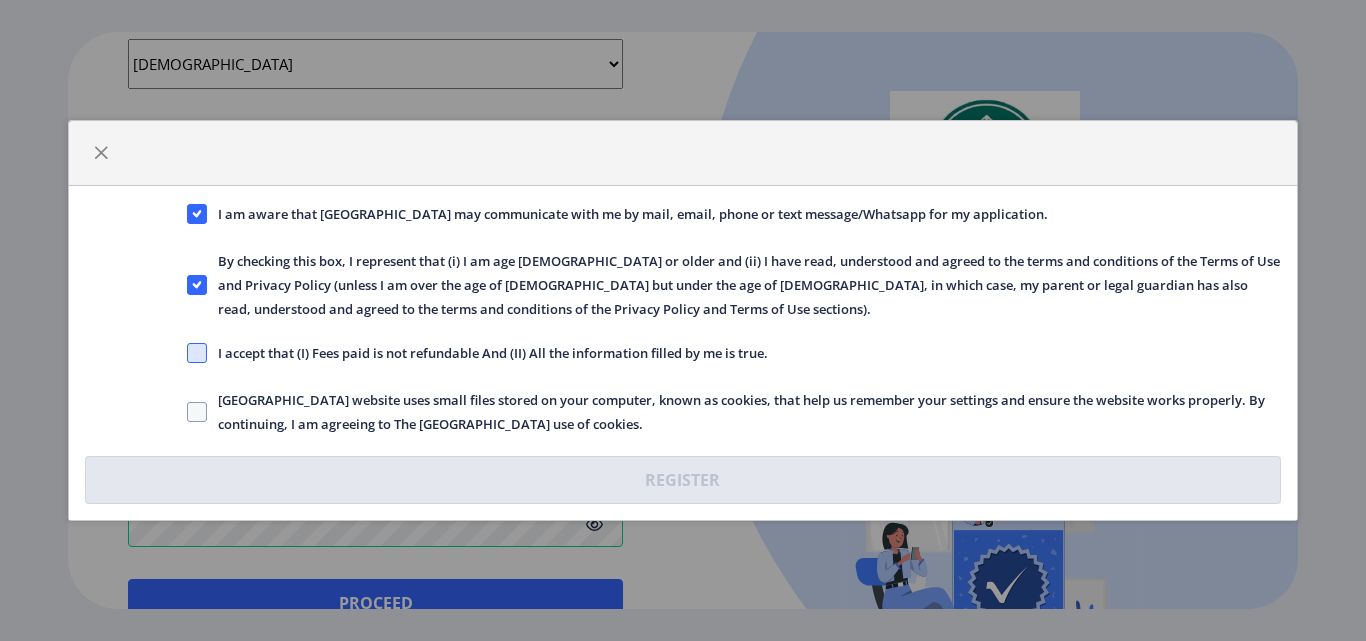 click 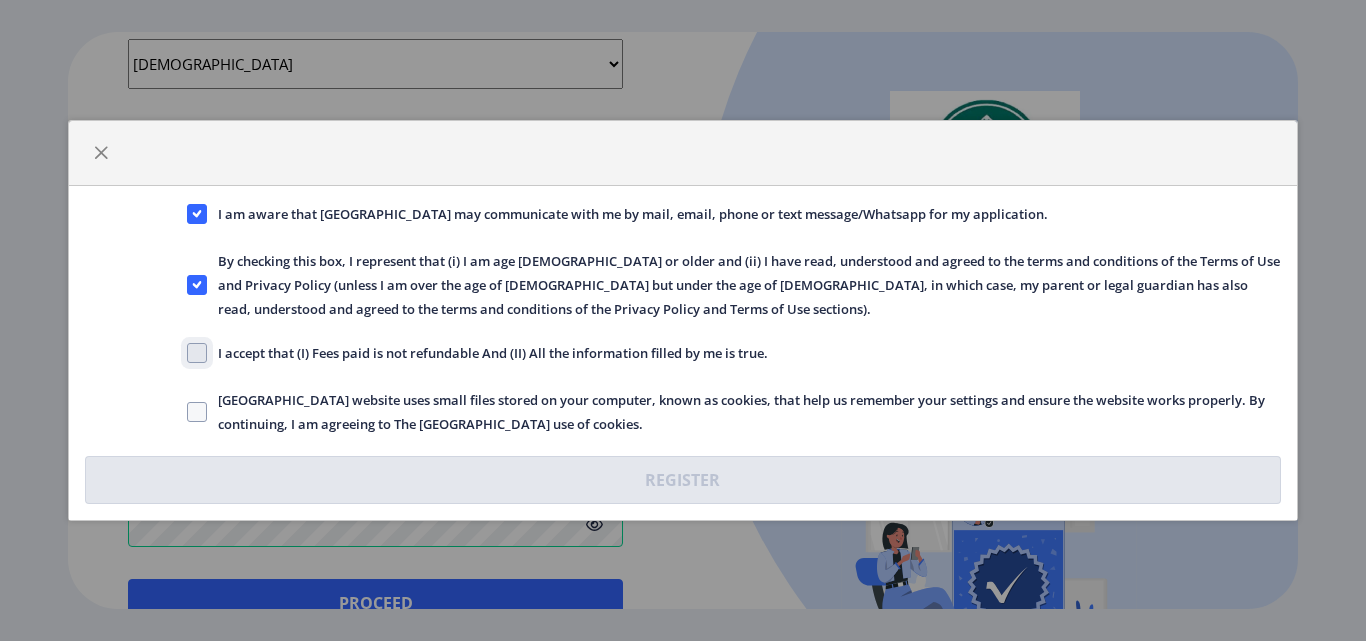 click on "I accept that (I) Fees paid is not refundable And (II) All the information filled by me is true." 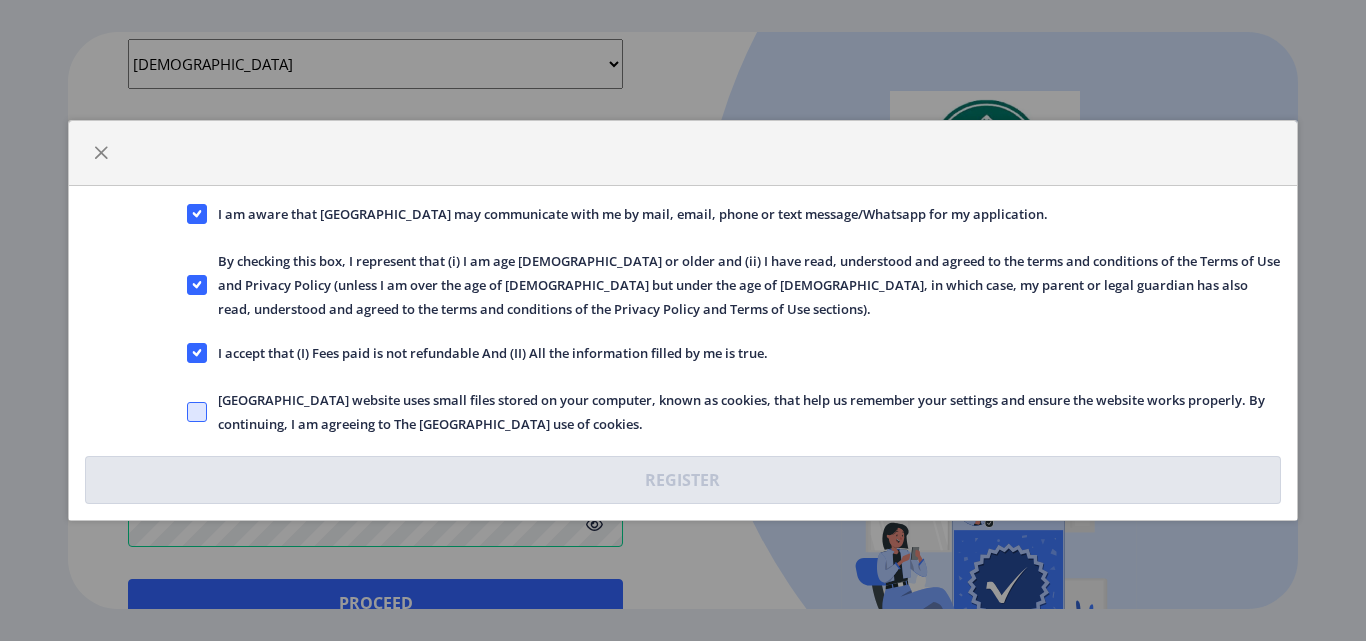 click 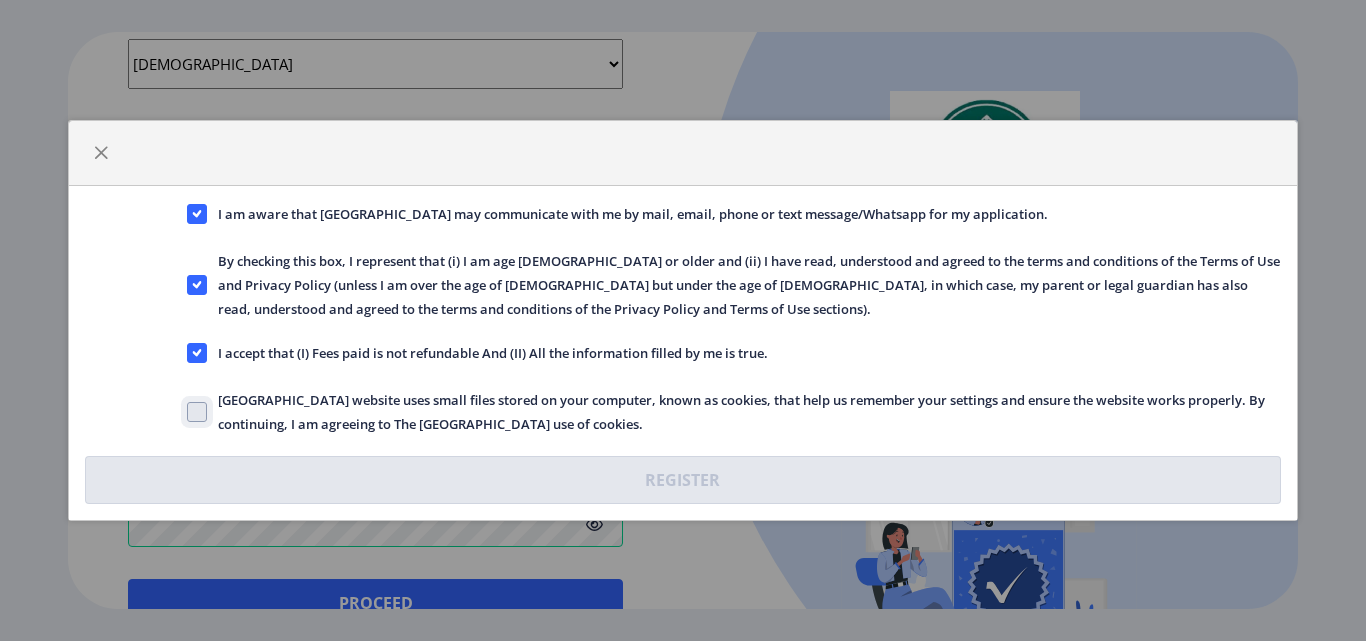 click on "[GEOGRAPHIC_DATA] website uses small files stored on your computer, known as cookies, that help us remember your settings and ensure the website works properly. By continuing, I am agreeing to The [GEOGRAPHIC_DATA] use of cookies." 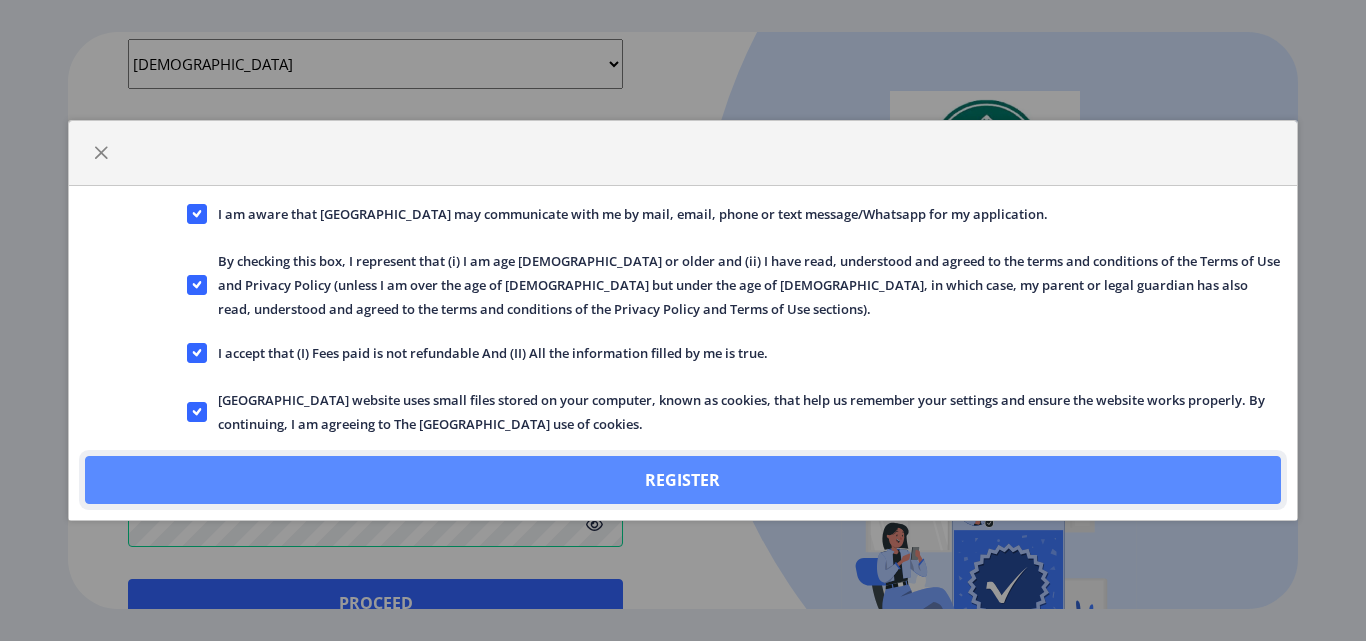 click on "Register" 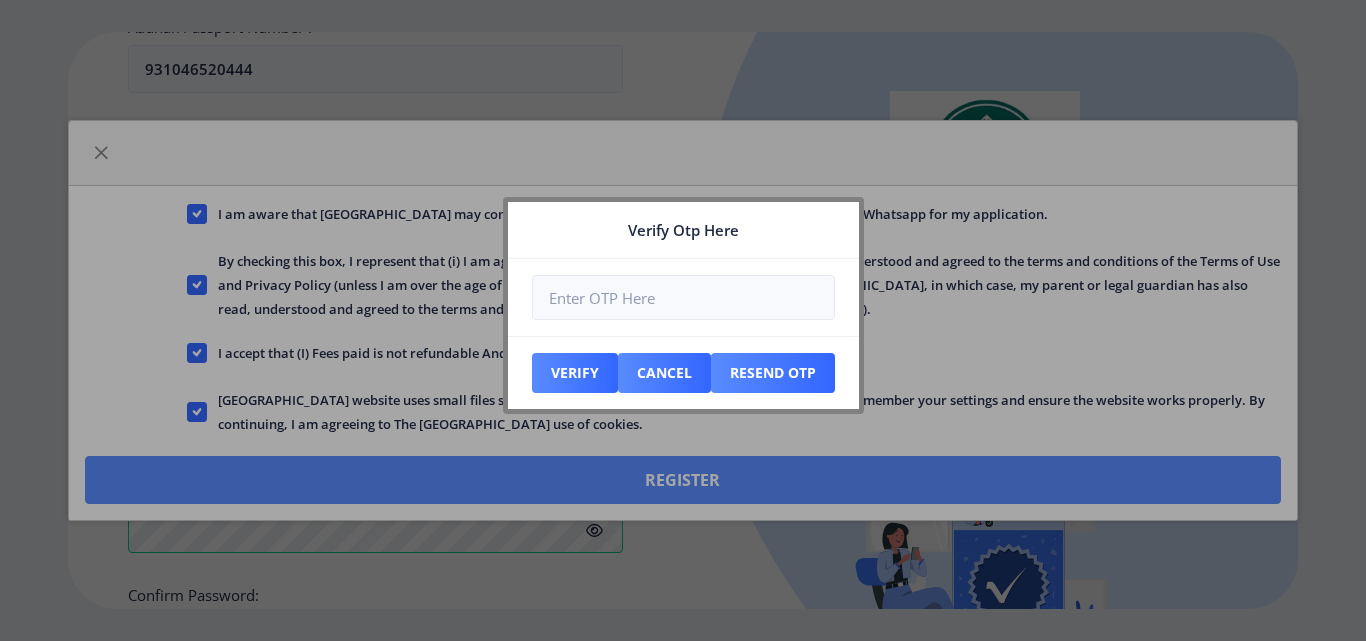 scroll, scrollTop: 713, scrollLeft: 0, axis: vertical 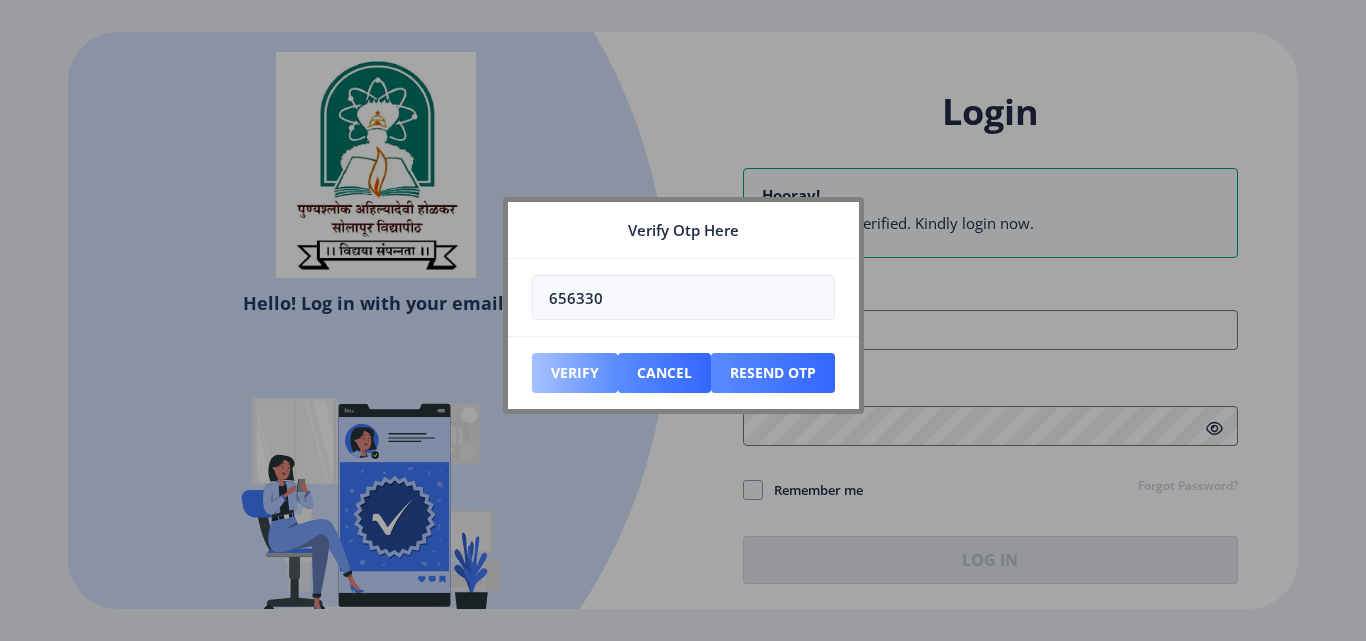 type on "656330" 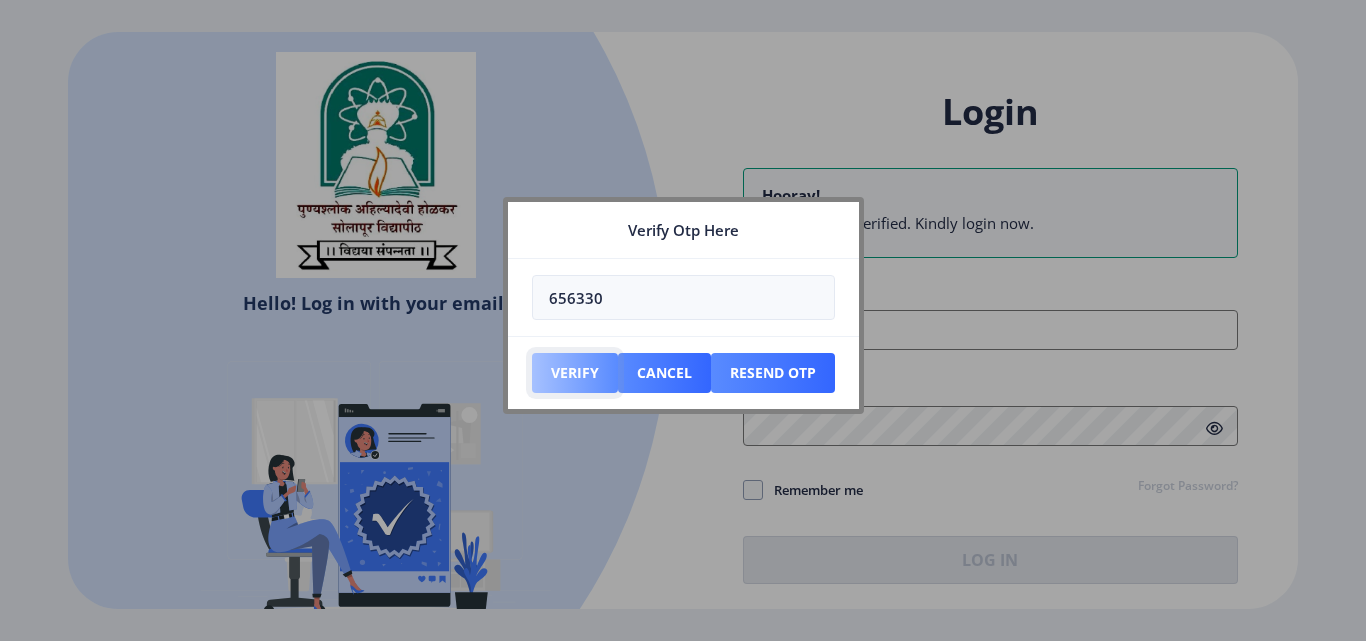 click on "Verify" at bounding box center (575, 373) 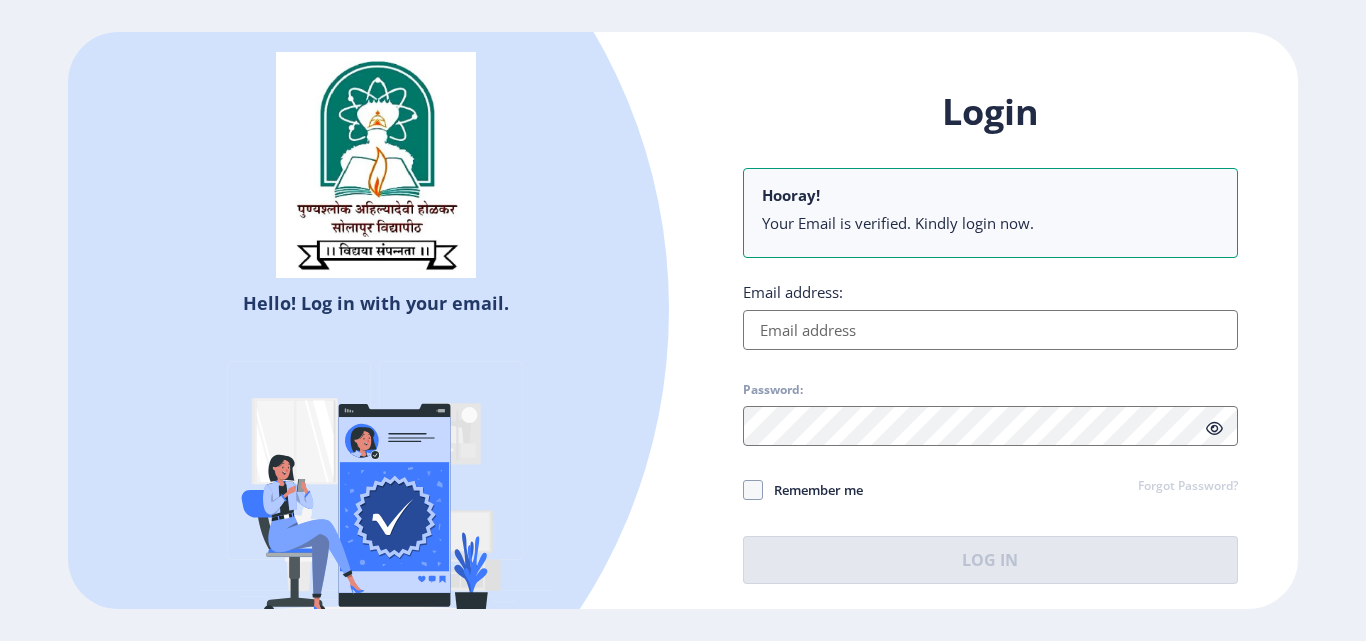 type on "[EMAIL_ADDRESS][DOMAIN_NAME]" 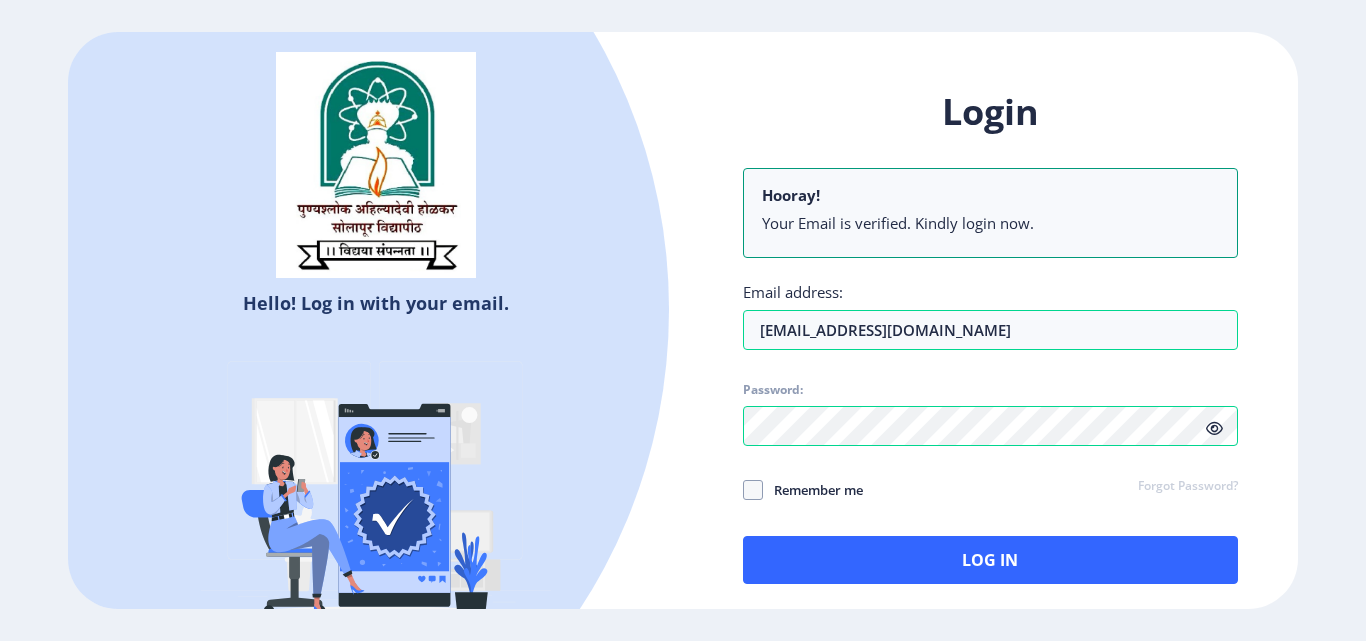 click on "Remember me" 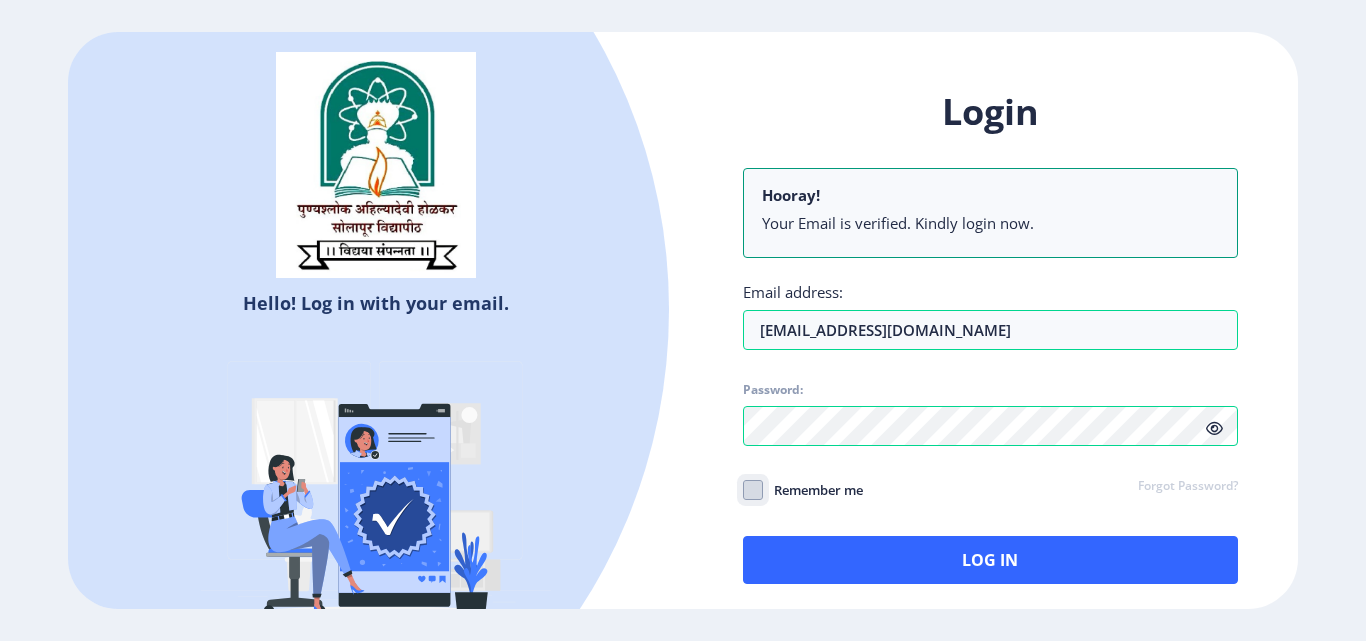 click on "Remember me" 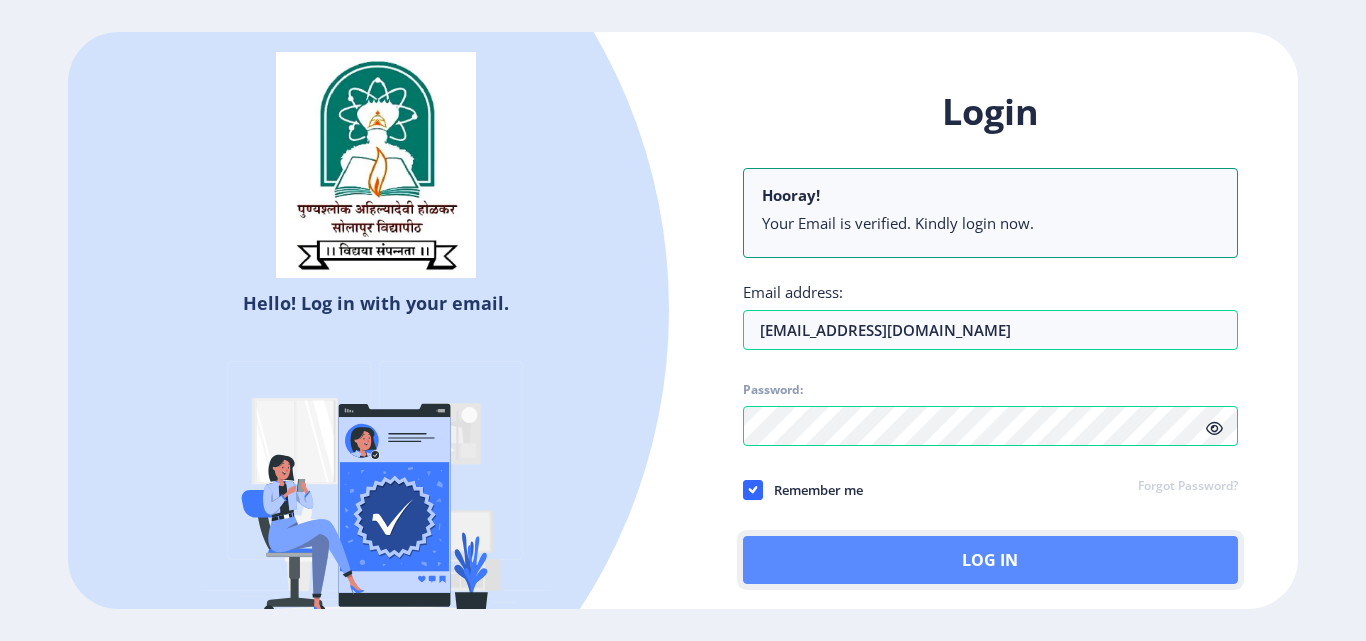click on "Log In" 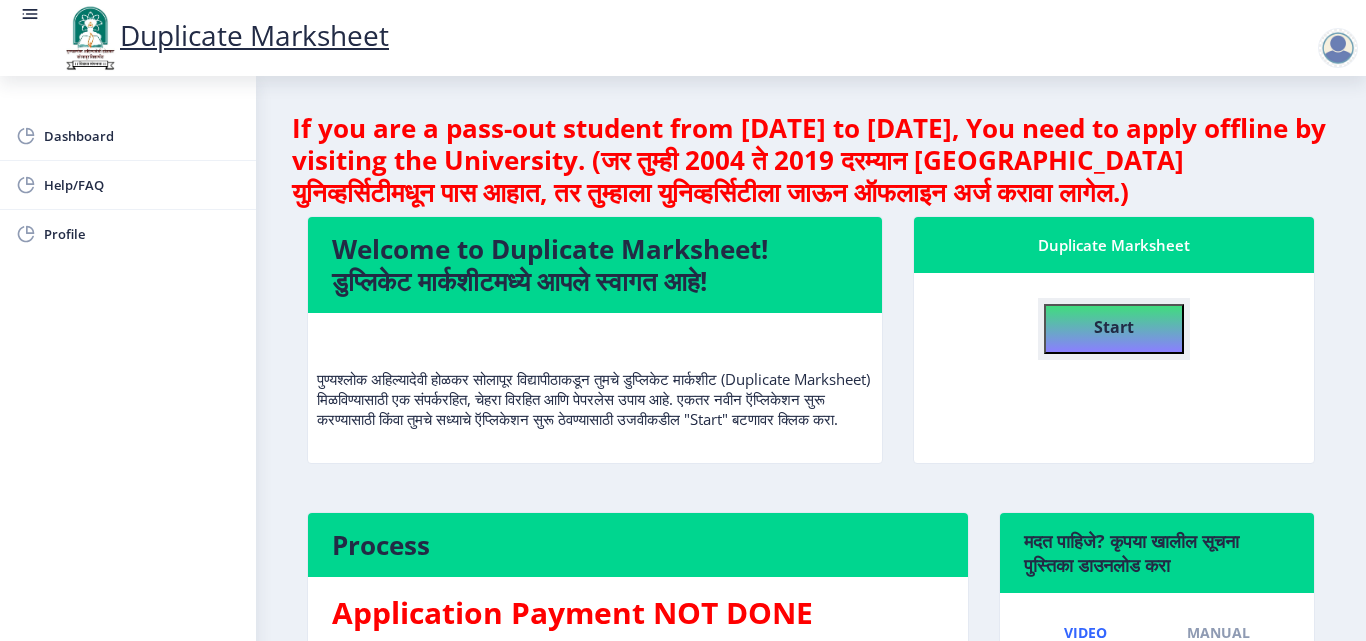click on "Start" 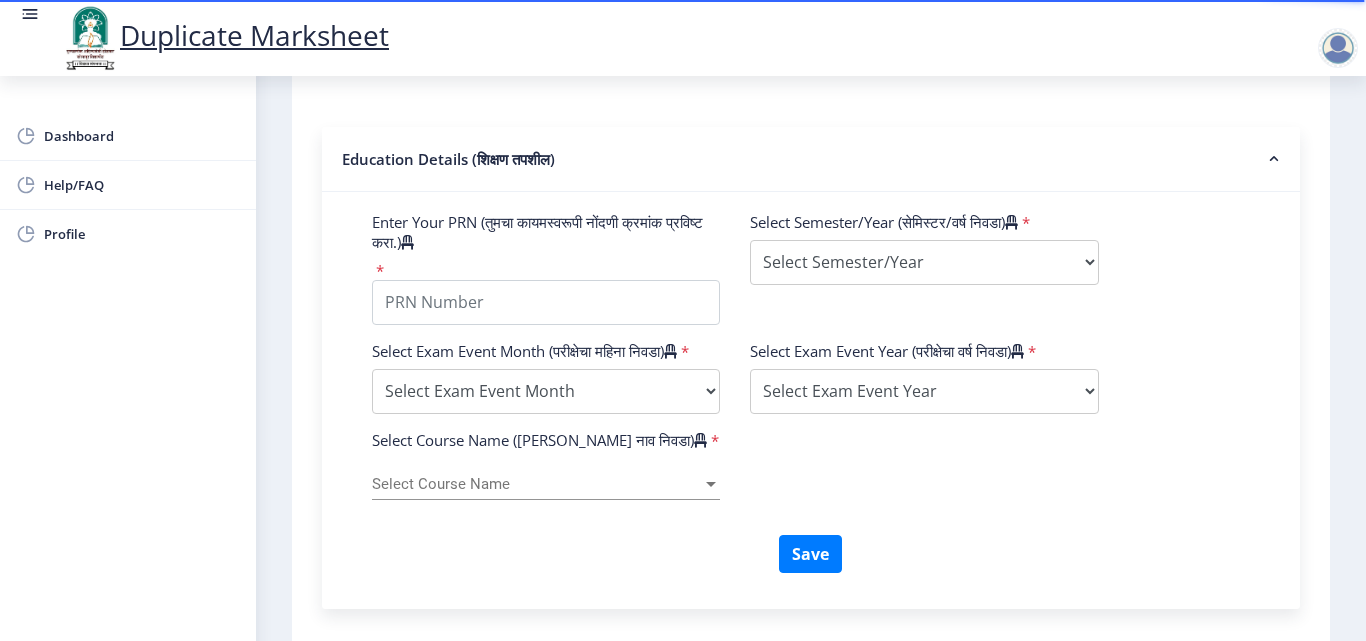 scroll, scrollTop: 624, scrollLeft: 0, axis: vertical 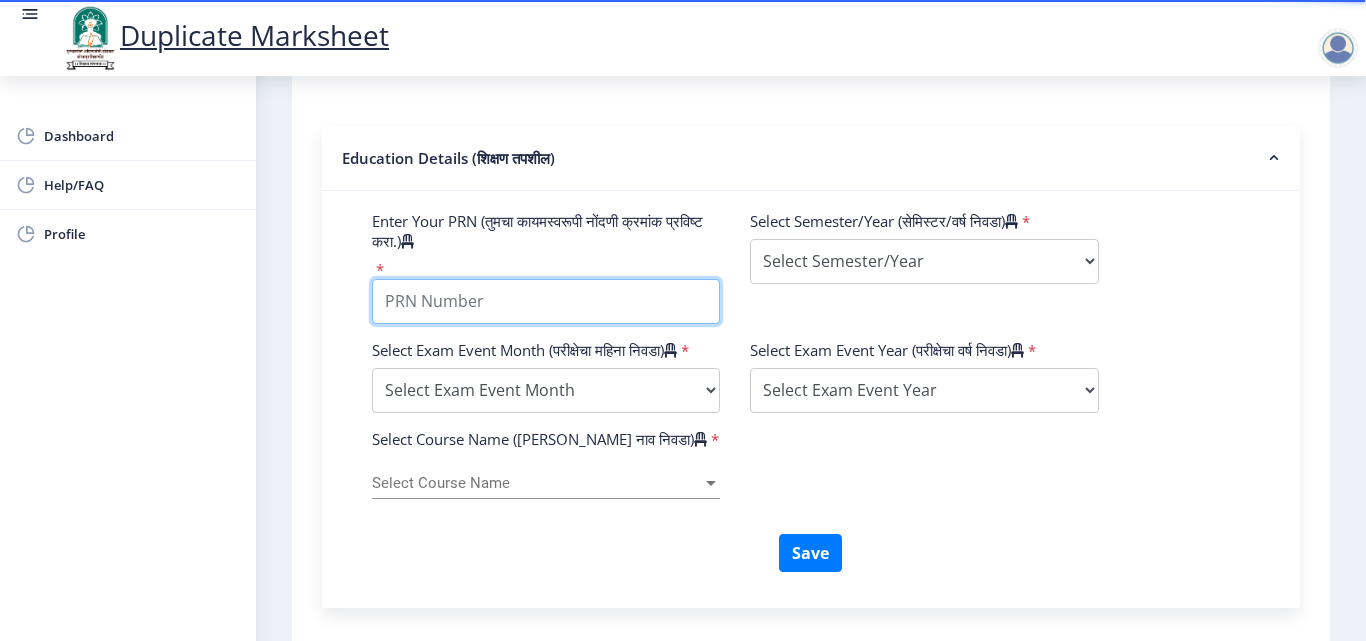 click on "Enter Your PRN (तुमचा कायमस्वरूपी नोंदणी क्रमांक प्रविष्ट करा.)" at bounding box center [546, 301] 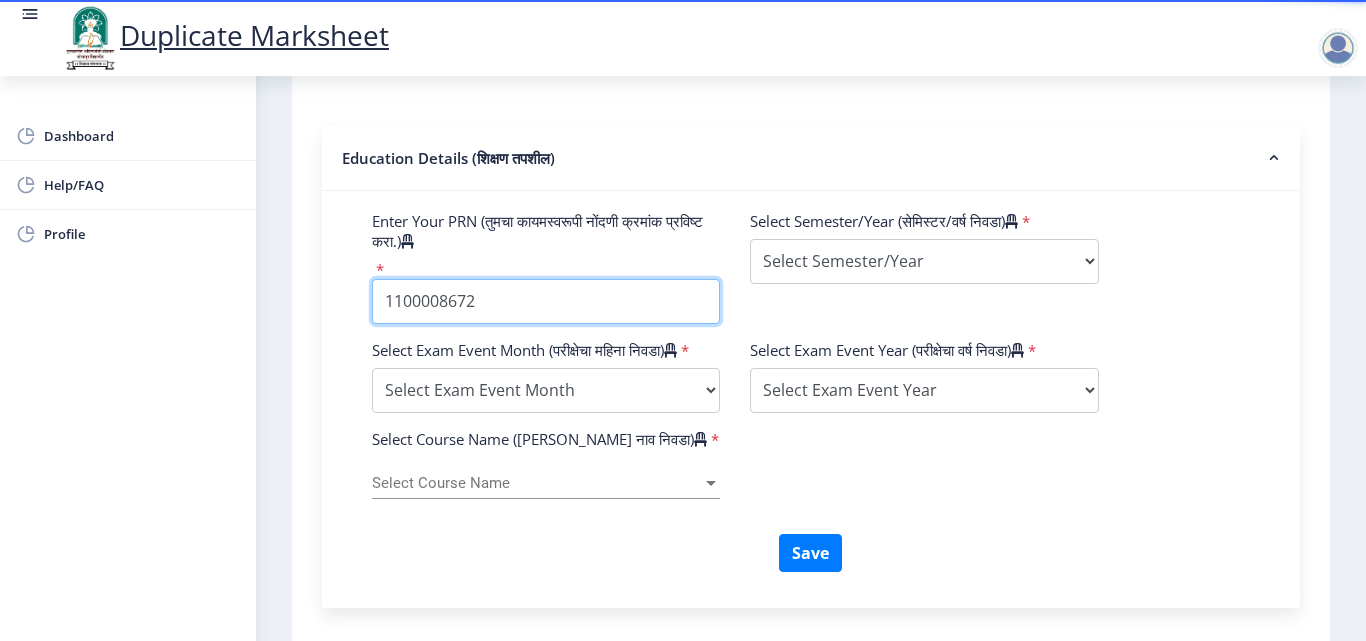 type on "1100008672" 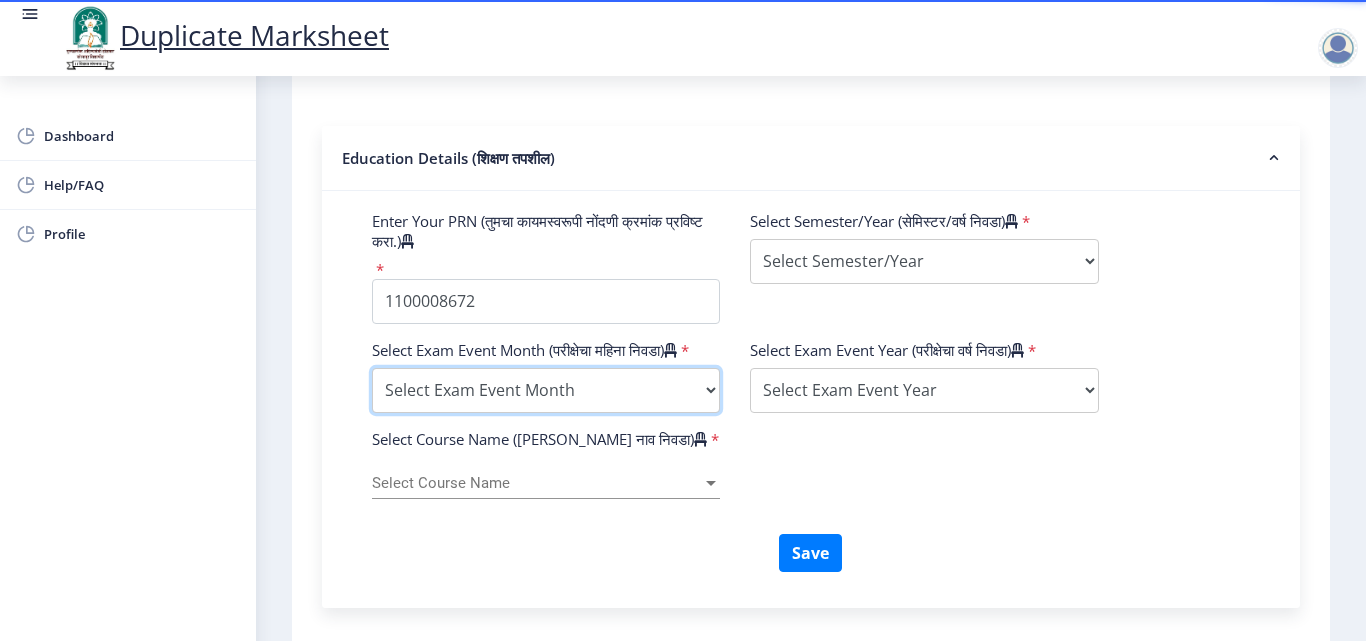 click on "Select Exam Event Month October March" at bounding box center (546, 390) 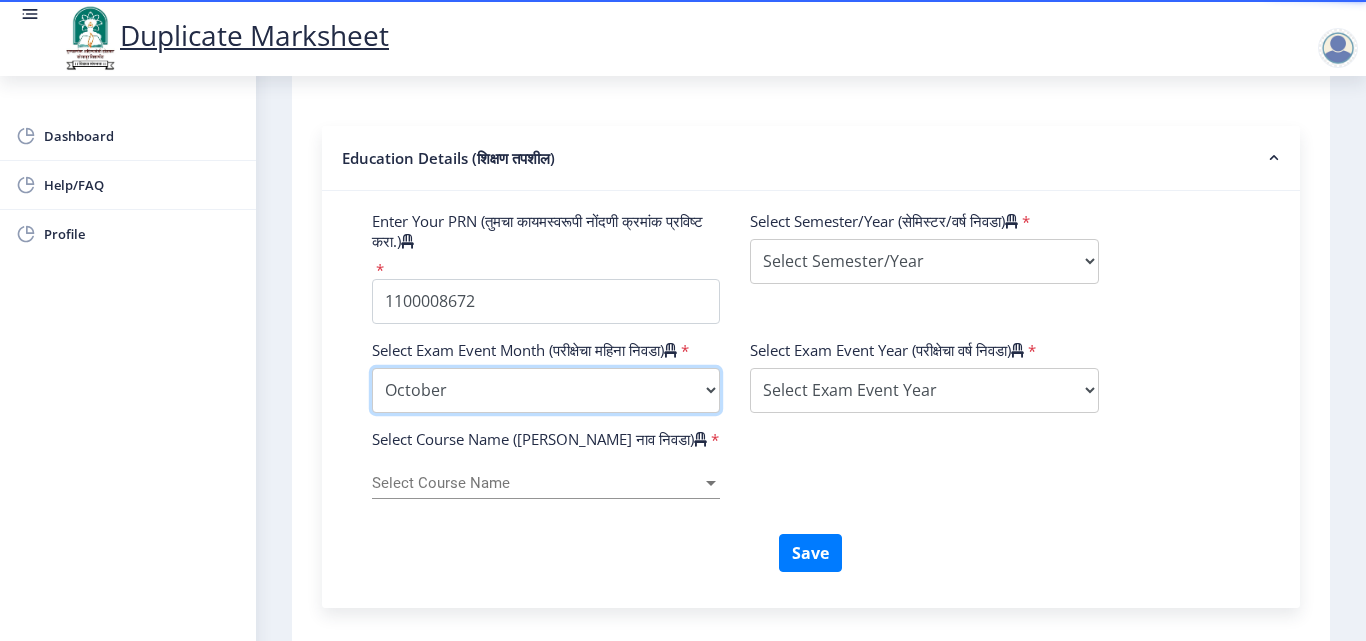click on "Select Exam Event Month October March" at bounding box center [546, 390] 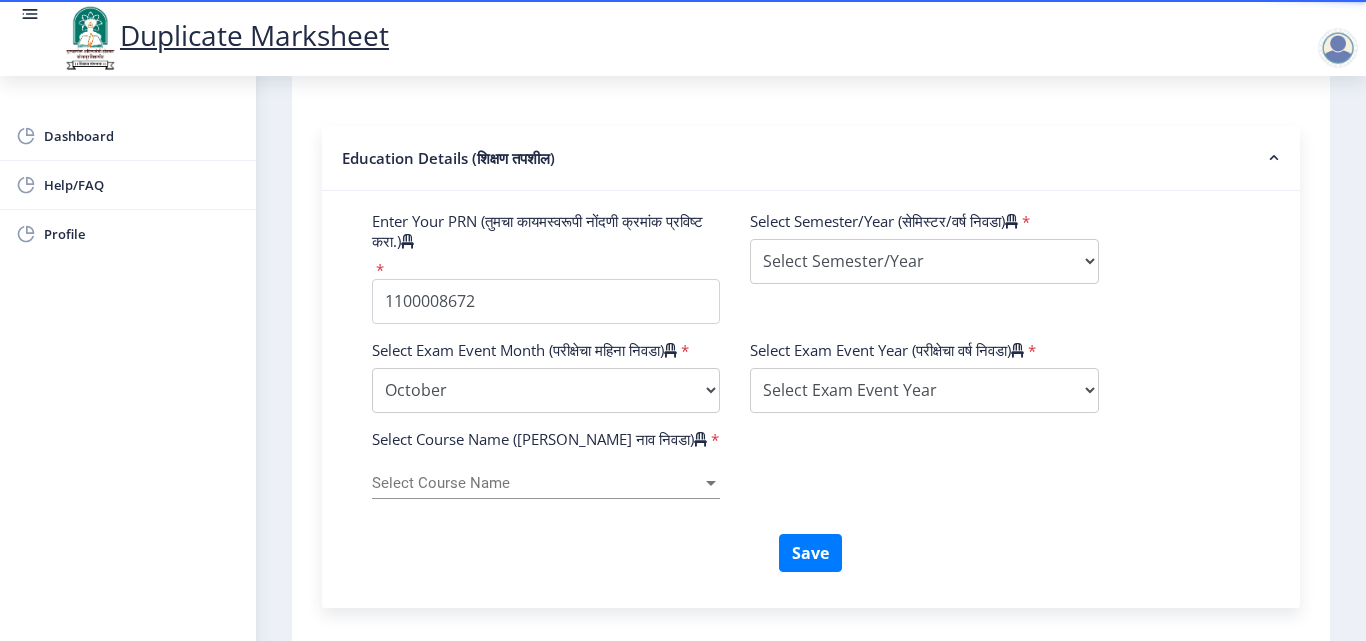 click at bounding box center (711, 483) 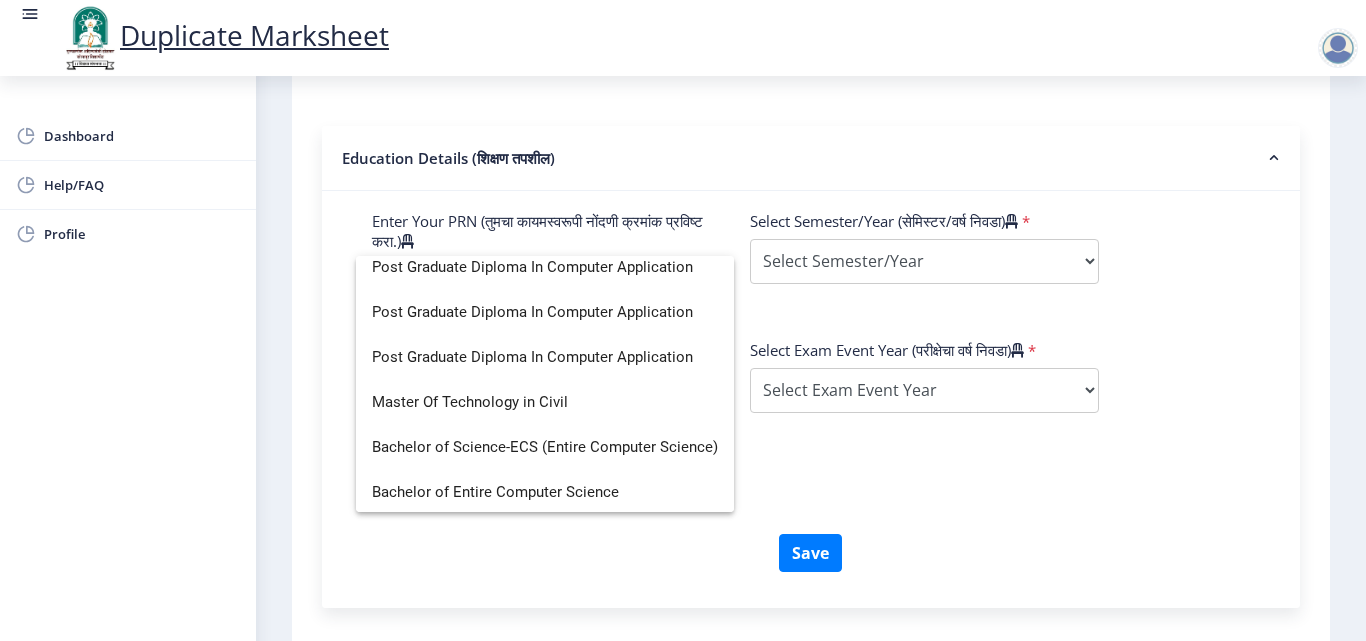 scroll, scrollTop: 14054, scrollLeft: 0, axis: vertical 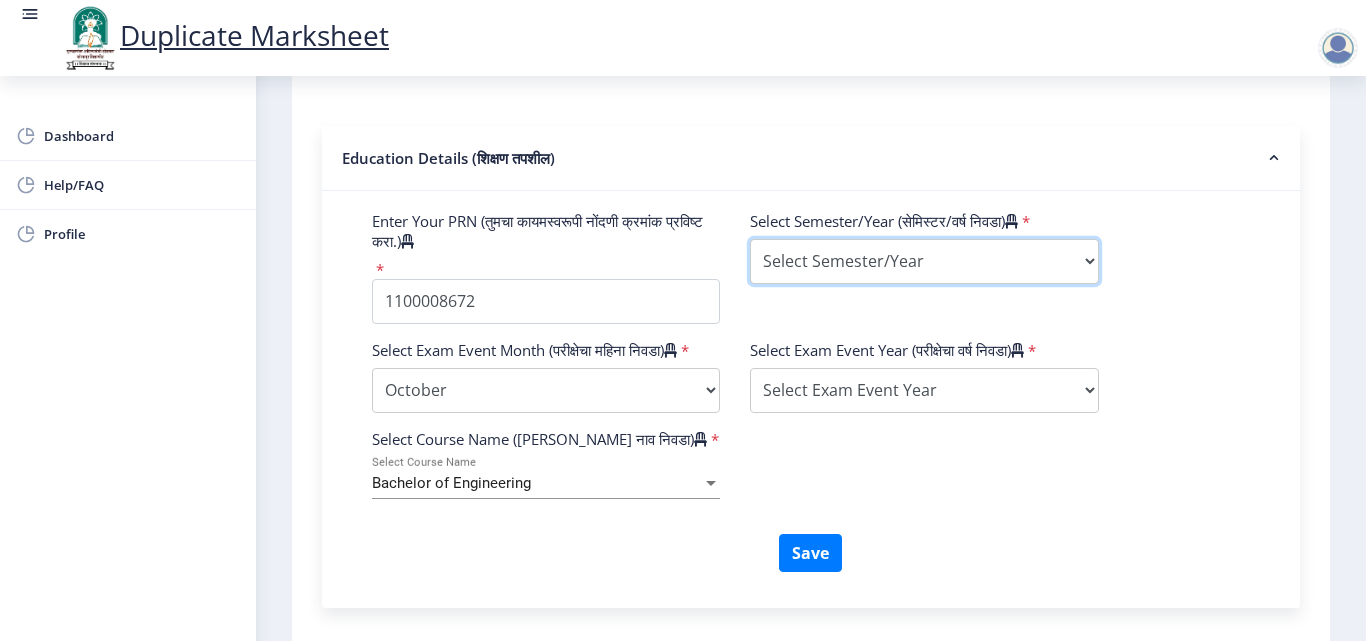 click on "Select Semester/Year Semester I Semester II Semester III Semester IV Semester V Semester VI Semester VII Semester VIII Semester IX Semester X First Year Seccond Year Third Year Fourth Year Fifth Year Sixth Year Seventh Year Eighth Year Nine Year Ten Year" at bounding box center (924, 261) 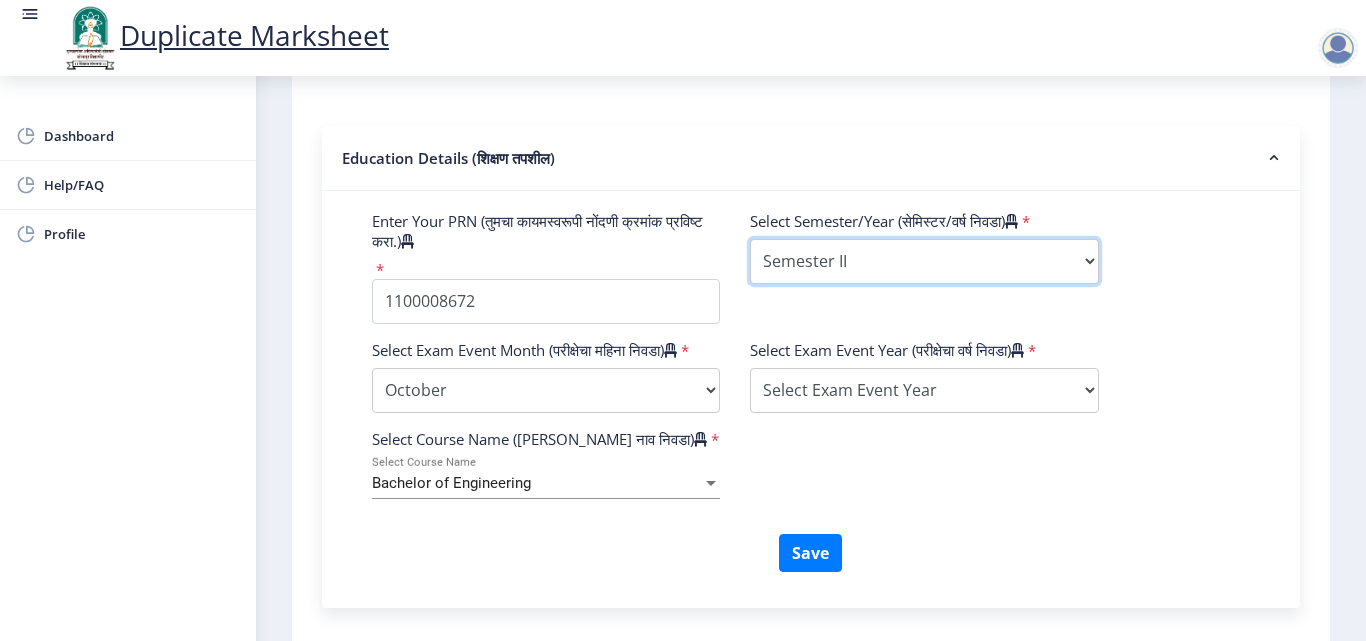 click on "Select Semester/Year Semester I Semester II Semester III Semester IV Semester V Semester VI Semester VII Semester VIII Semester IX Semester X First Year Seccond Year Third Year Fourth Year Fifth Year Sixth Year Seventh Year Eighth Year Nine Year Ten Year" at bounding box center (924, 261) 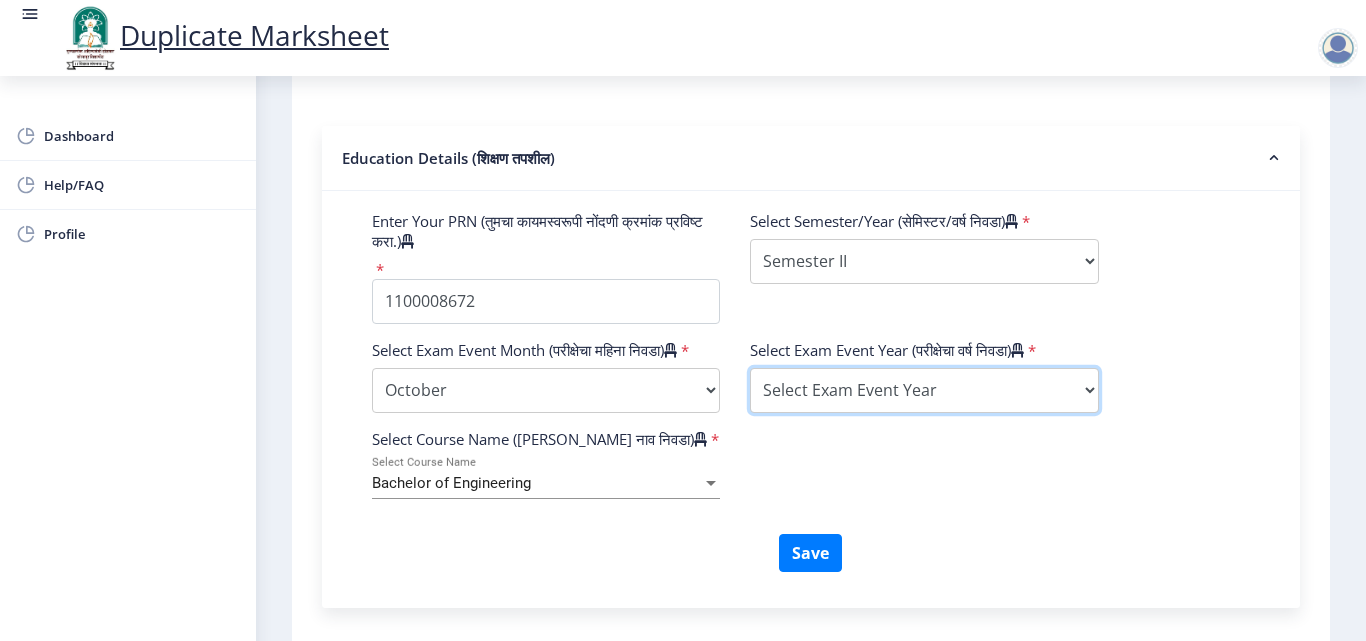 click on "Select Exam Event Year  [DATE]   2024   2023   2022   2021   2020   2019   2018   2017   2016   2015   2014   2013   2012   2011   2010   2009   2008   2007   2006   2005   2004   2003   2002   2001   2000   1999   1998   1997   1996   1995   1994   1993   1992   1991   1990   1989   1988   1987   1986   1985   1984   1983   1982   1981   1980   1979   1978   1977   1976" at bounding box center [924, 390] 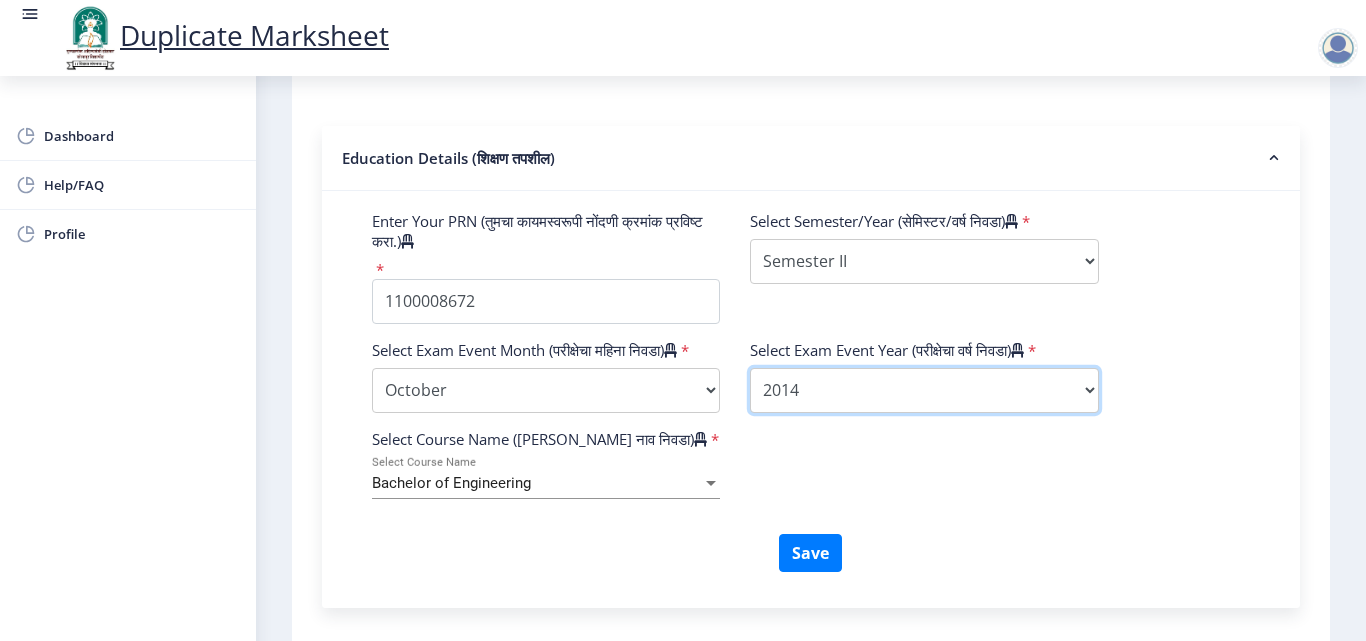 click on "Select Exam Event Year  [DATE]   2024   2023   2022   2021   2020   2019   2018   2017   2016   2015   2014   2013   2012   2011   2010   2009   2008   2007   2006   2005   2004   2003   2002   2001   2000   1999   1998   1997   1996   1995   1994   1993   1992   1991   1990   1989   1988   1987   1986   1985   1984   1983   1982   1981   1980   1979   1978   1977   1976" at bounding box center [924, 390] 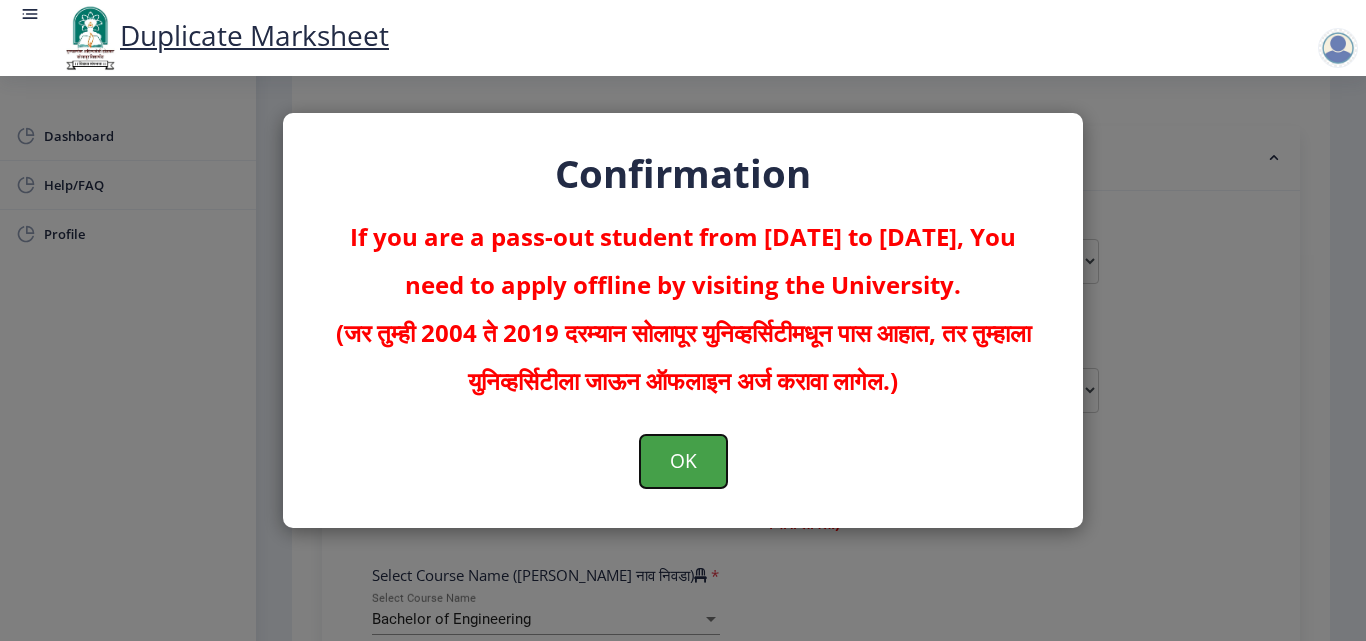 click on "OK" 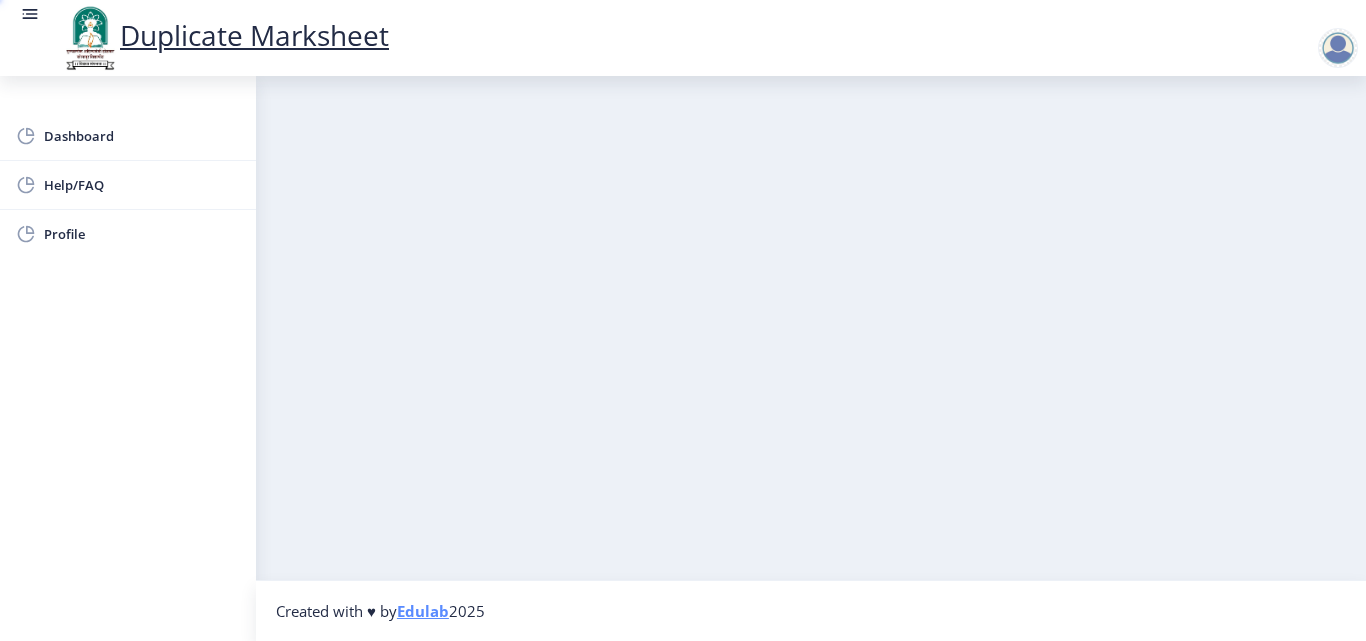 scroll, scrollTop: 0, scrollLeft: 0, axis: both 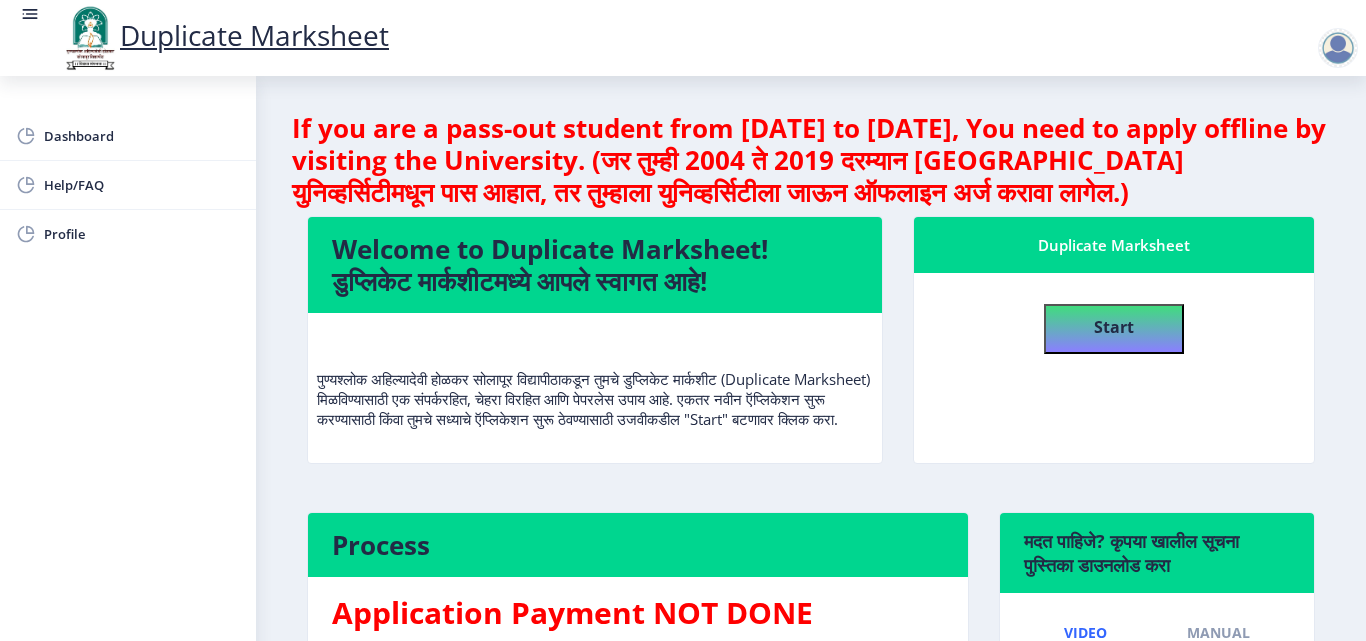 click on "If you are a pass-out student from [DATE] to [DATE], You need to apply offline by visiting the University. (जर तुम्ही 2004 ते 2019 दरम्यान [GEOGRAPHIC_DATA] युनिव्हर्सिटीमधून पास आहात, तर तुम्हाला युनिव्हर्सिटीला जाऊन ऑफलाइन अर्ज करावा लागेल.)  Welcome to Duplicate Marksheet!   डुप्लिकेट मार्कशीटमध्ये आपले स्वागत आहे!   Duplicate Marksheet   Start  Process Application Payment NOT DONE  मदत पाहिजे? कृपया खालील सूचना पुस्तिका डाउनलोड करा  Video Manual" 